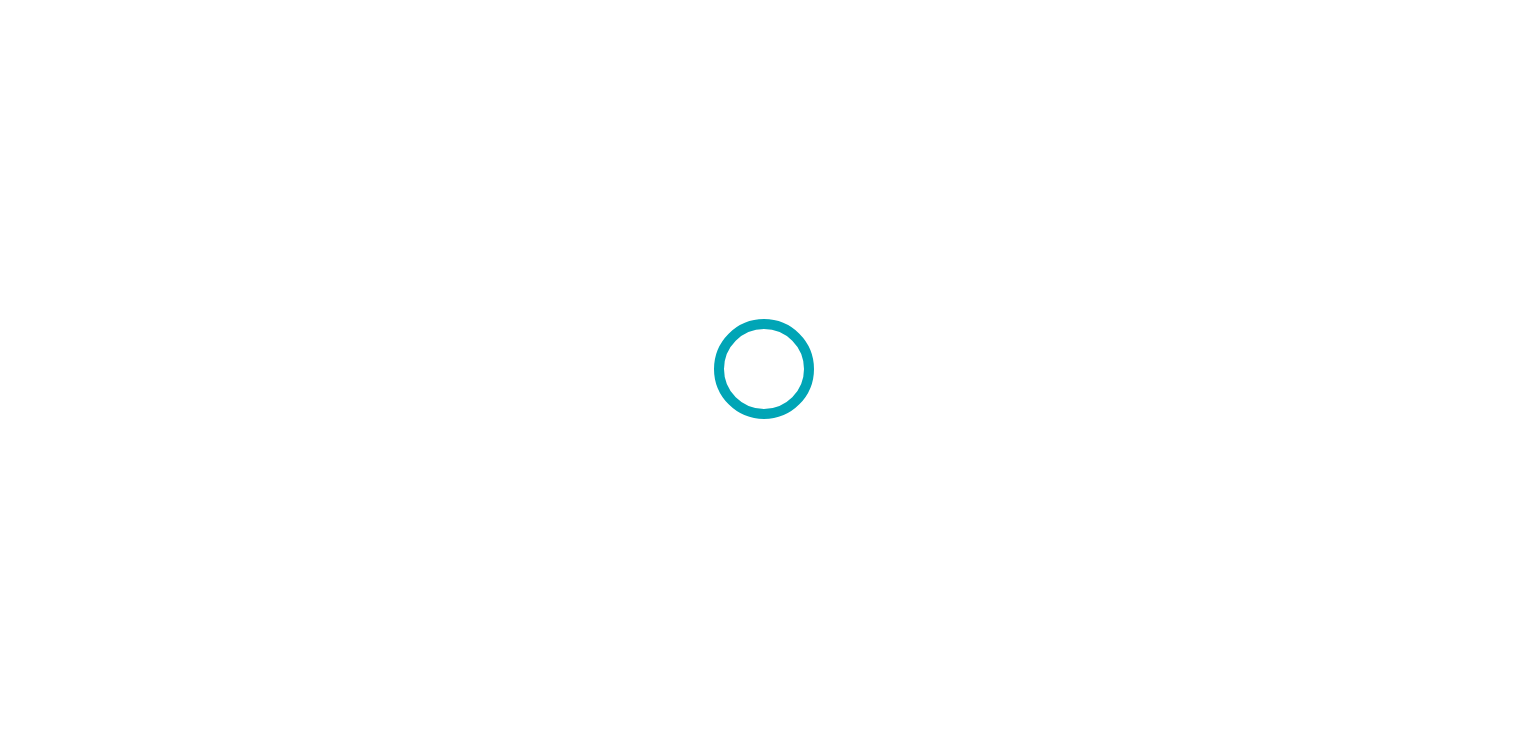 scroll, scrollTop: 0, scrollLeft: 0, axis: both 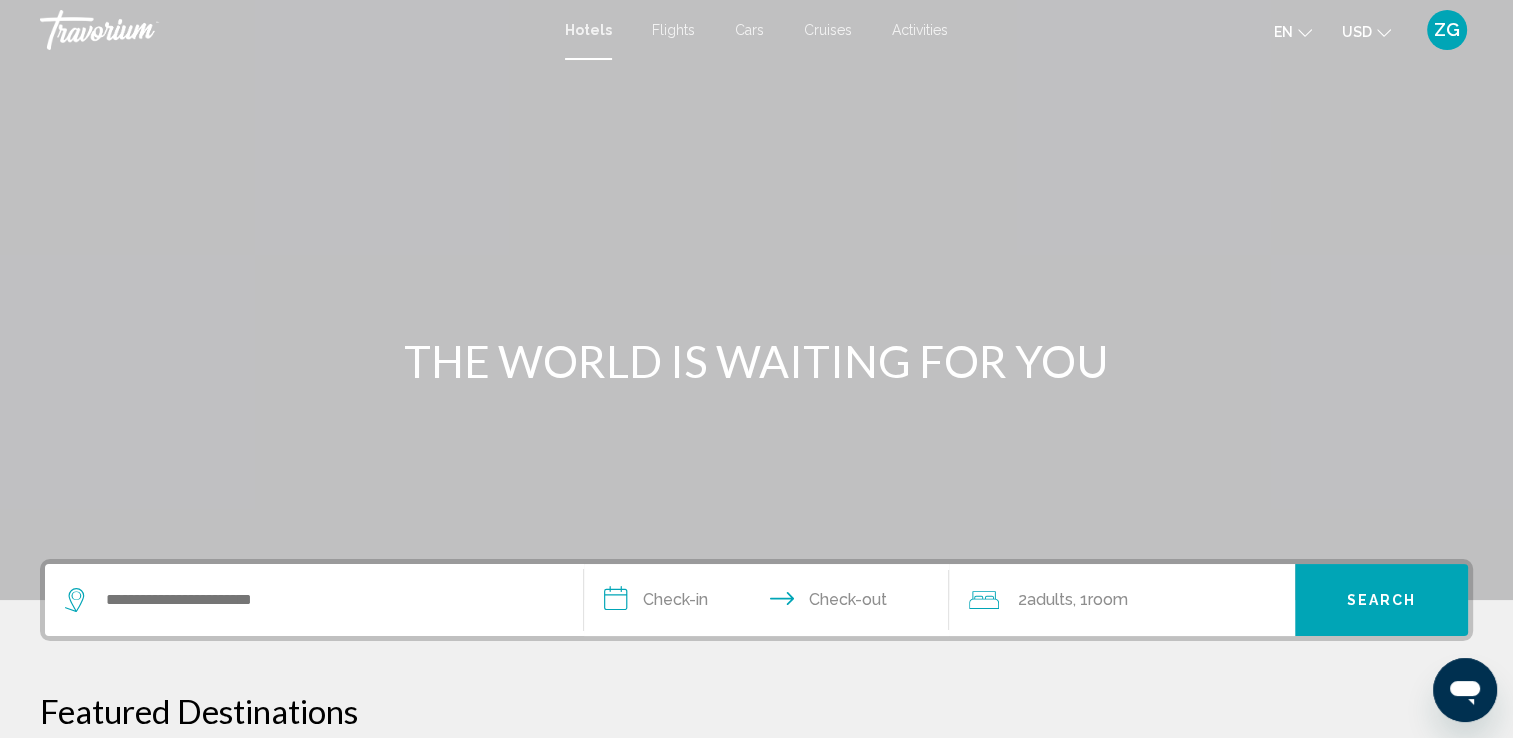 click on "Cruises" at bounding box center (828, 30) 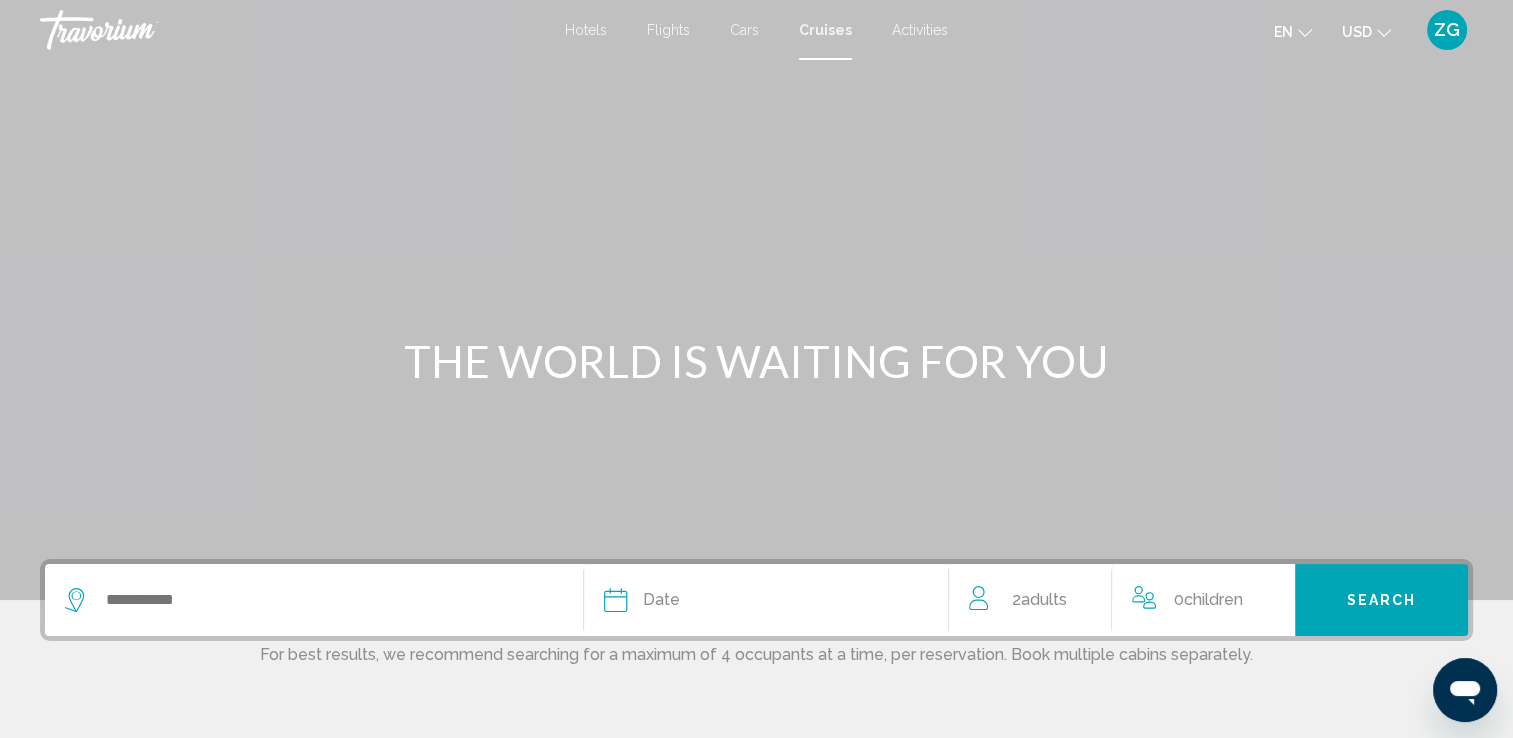 click 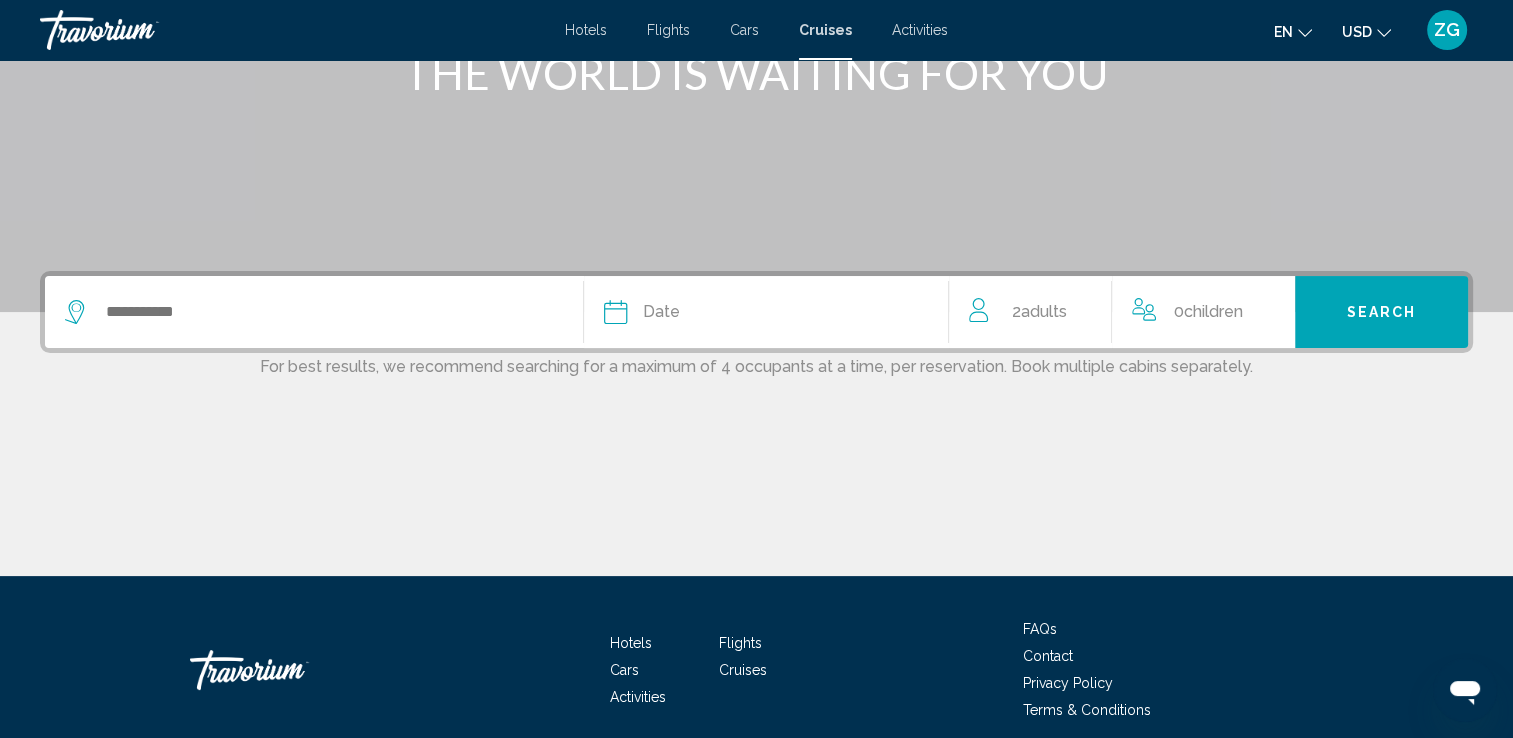 scroll, scrollTop: 370, scrollLeft: 0, axis: vertical 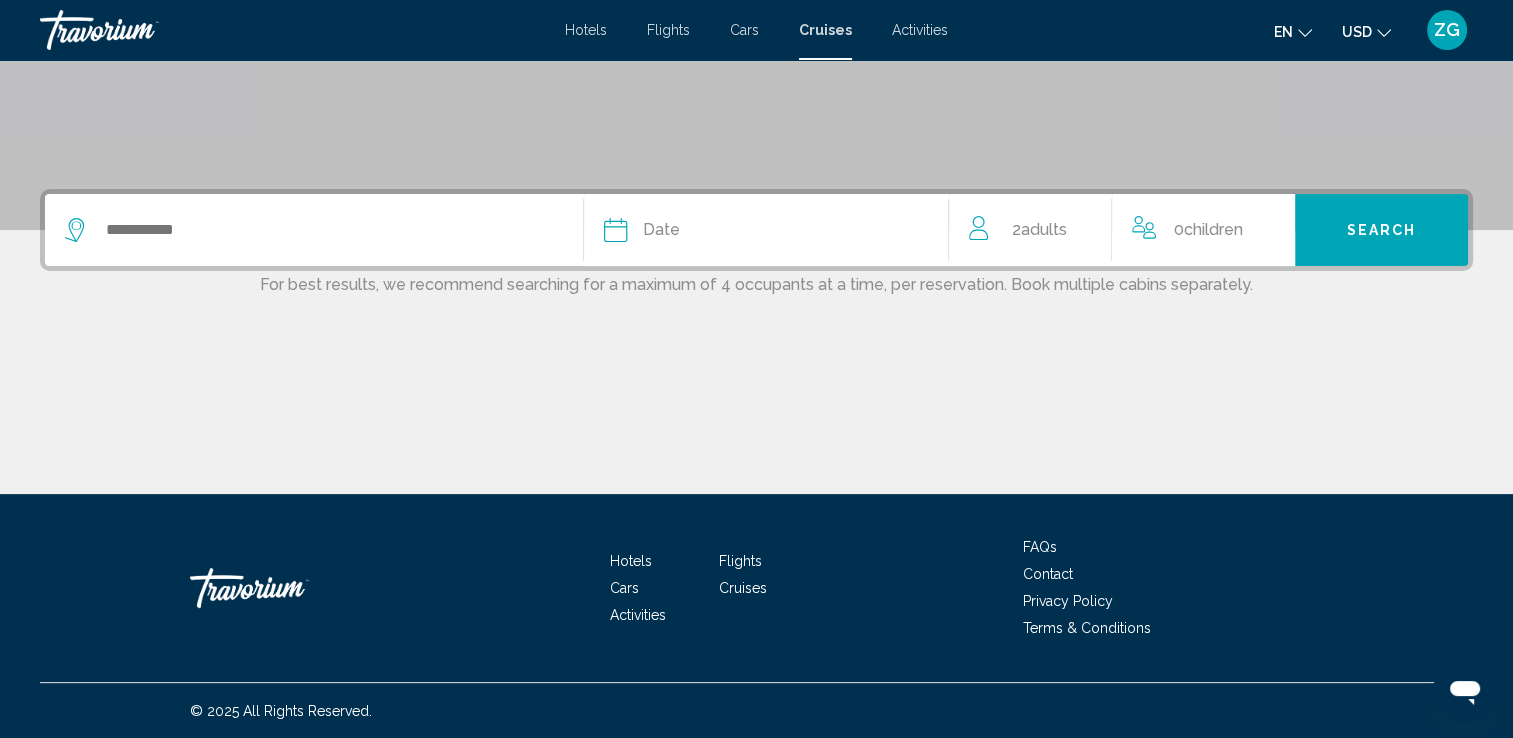 click at bounding box center (314, 230) 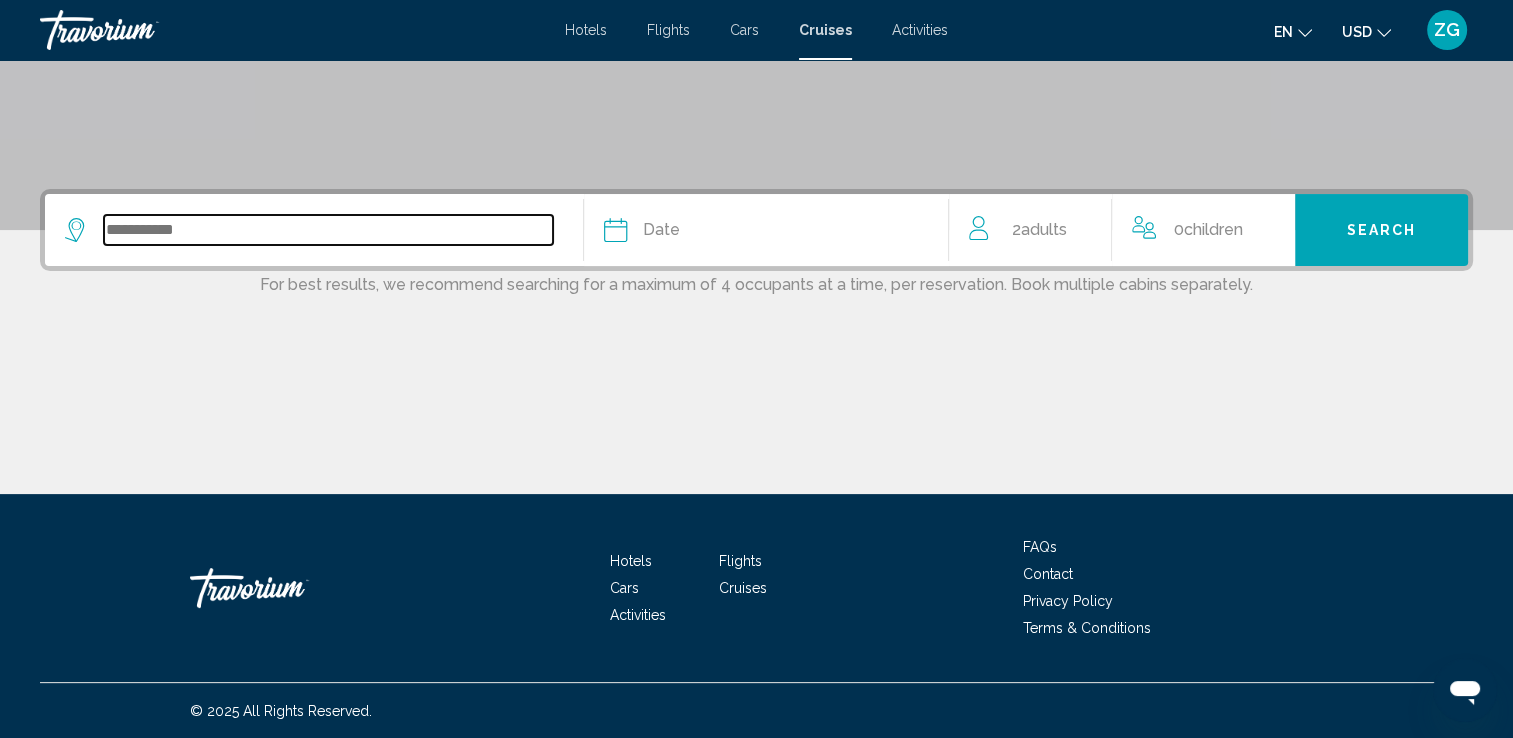 click at bounding box center (328, 230) 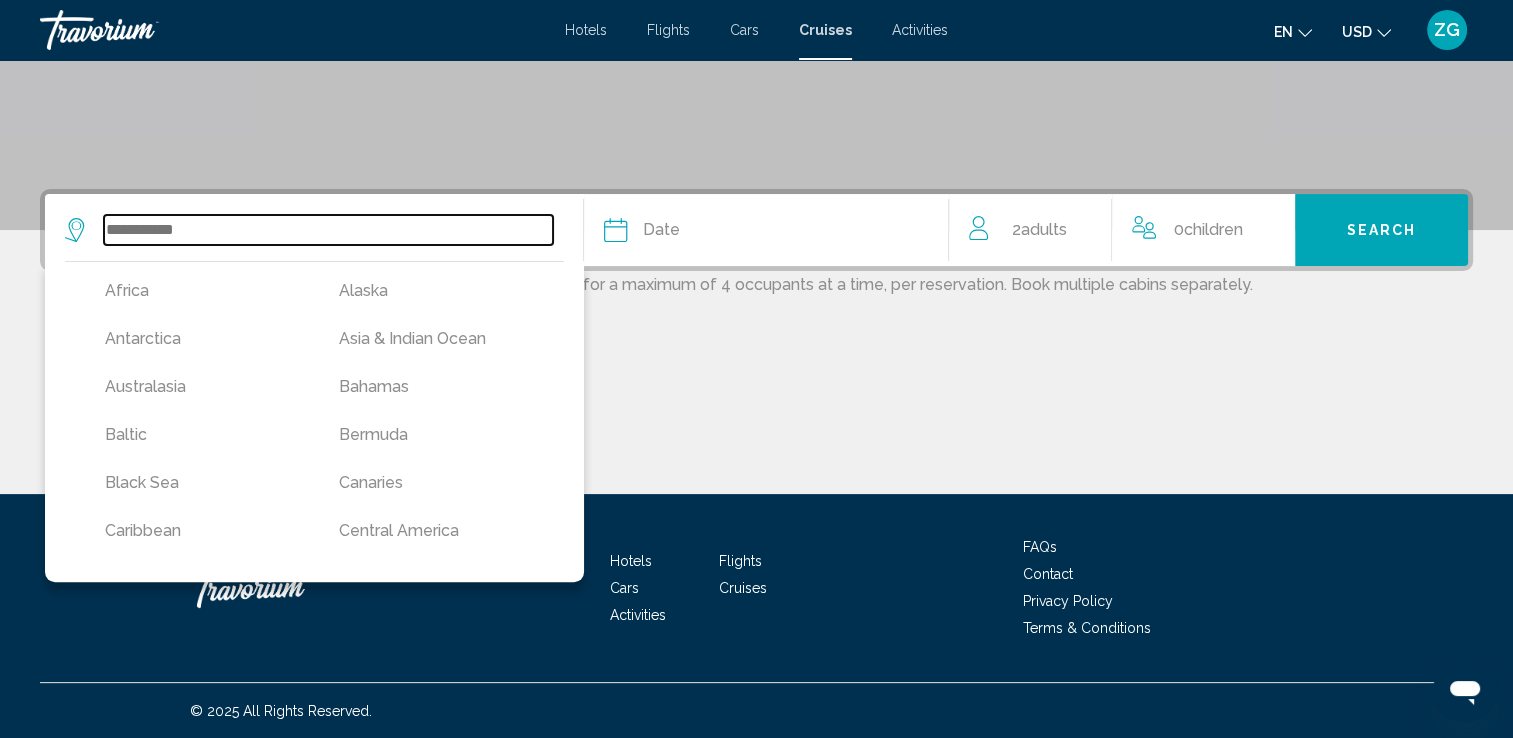 click at bounding box center [328, 230] 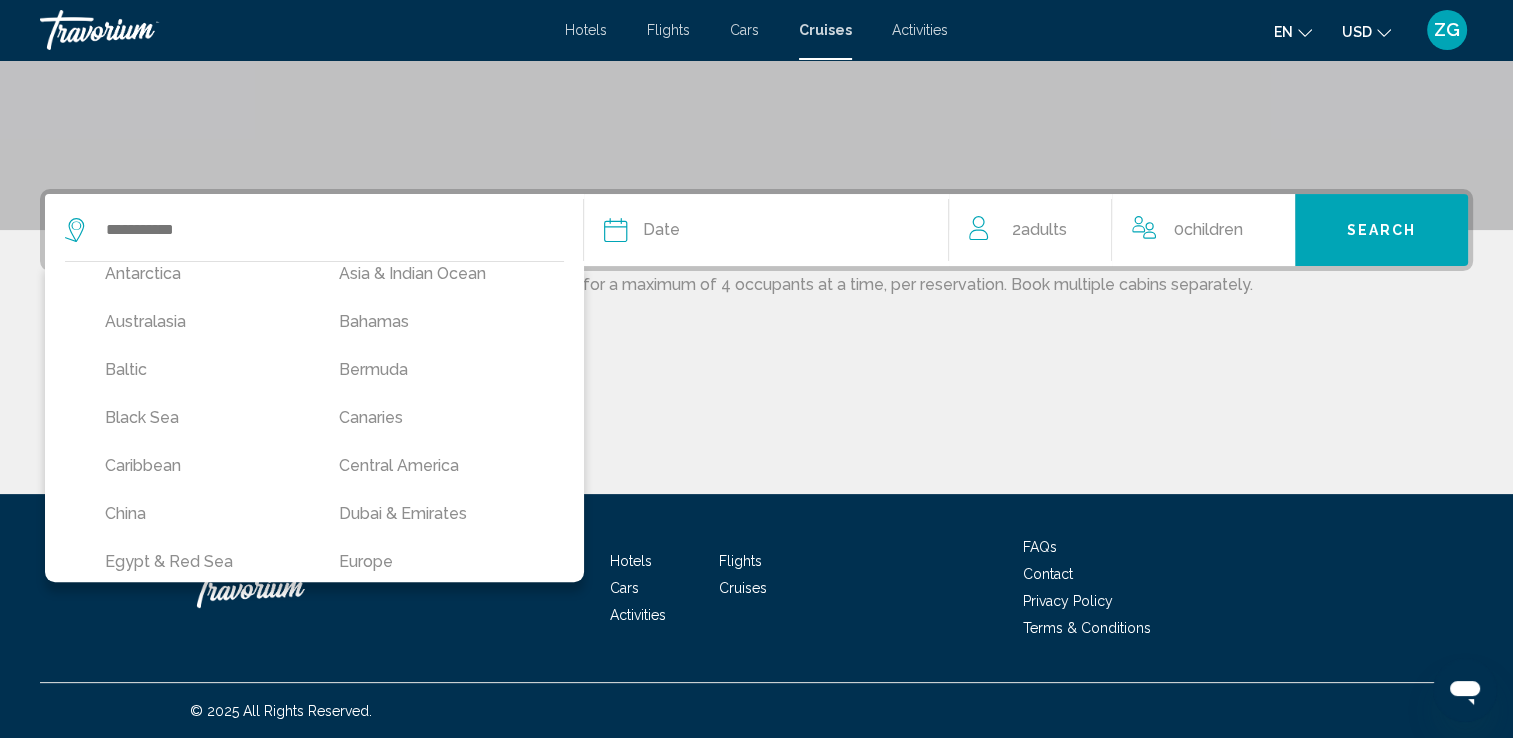 scroll, scrollTop: 80, scrollLeft: 0, axis: vertical 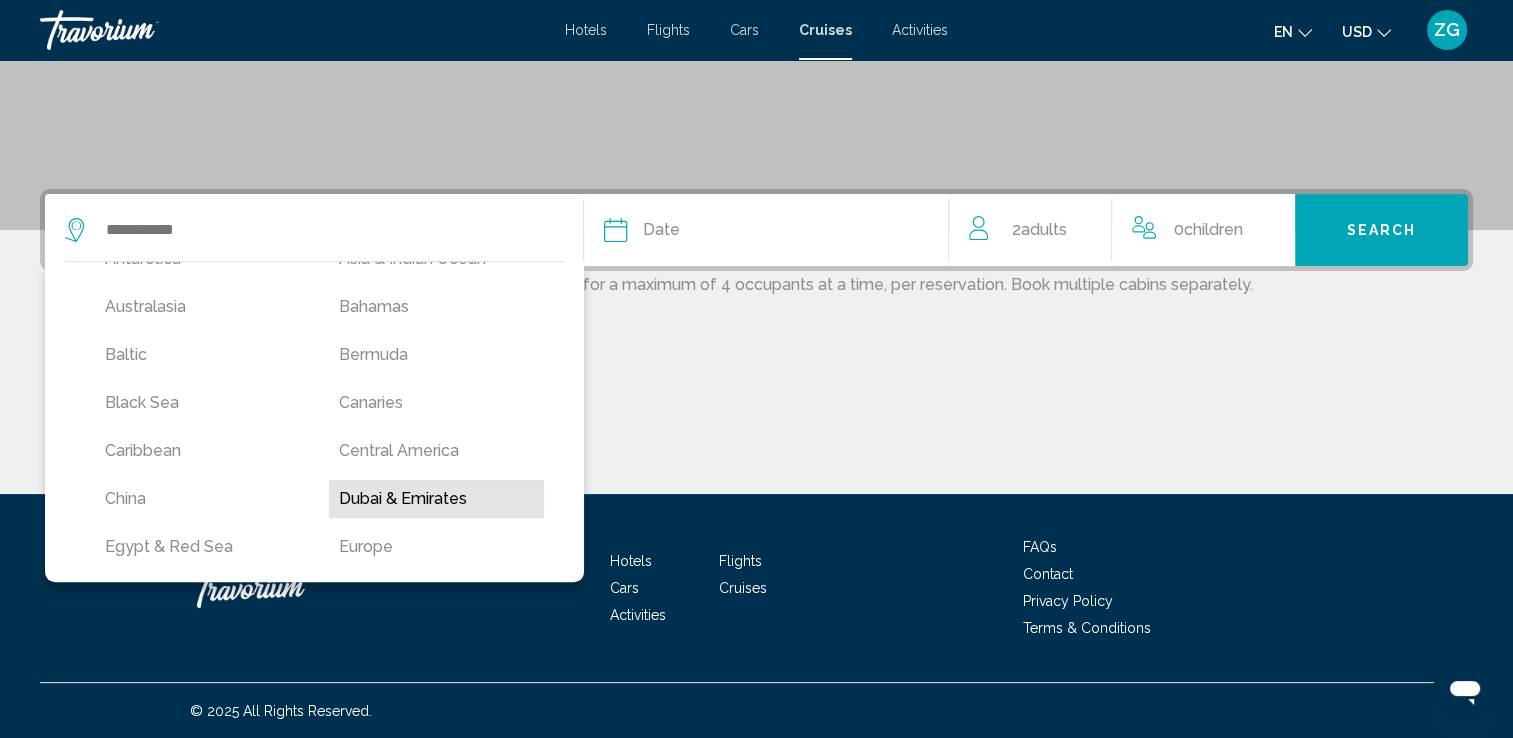 click on "Dubai & Emirates" at bounding box center [436, 499] 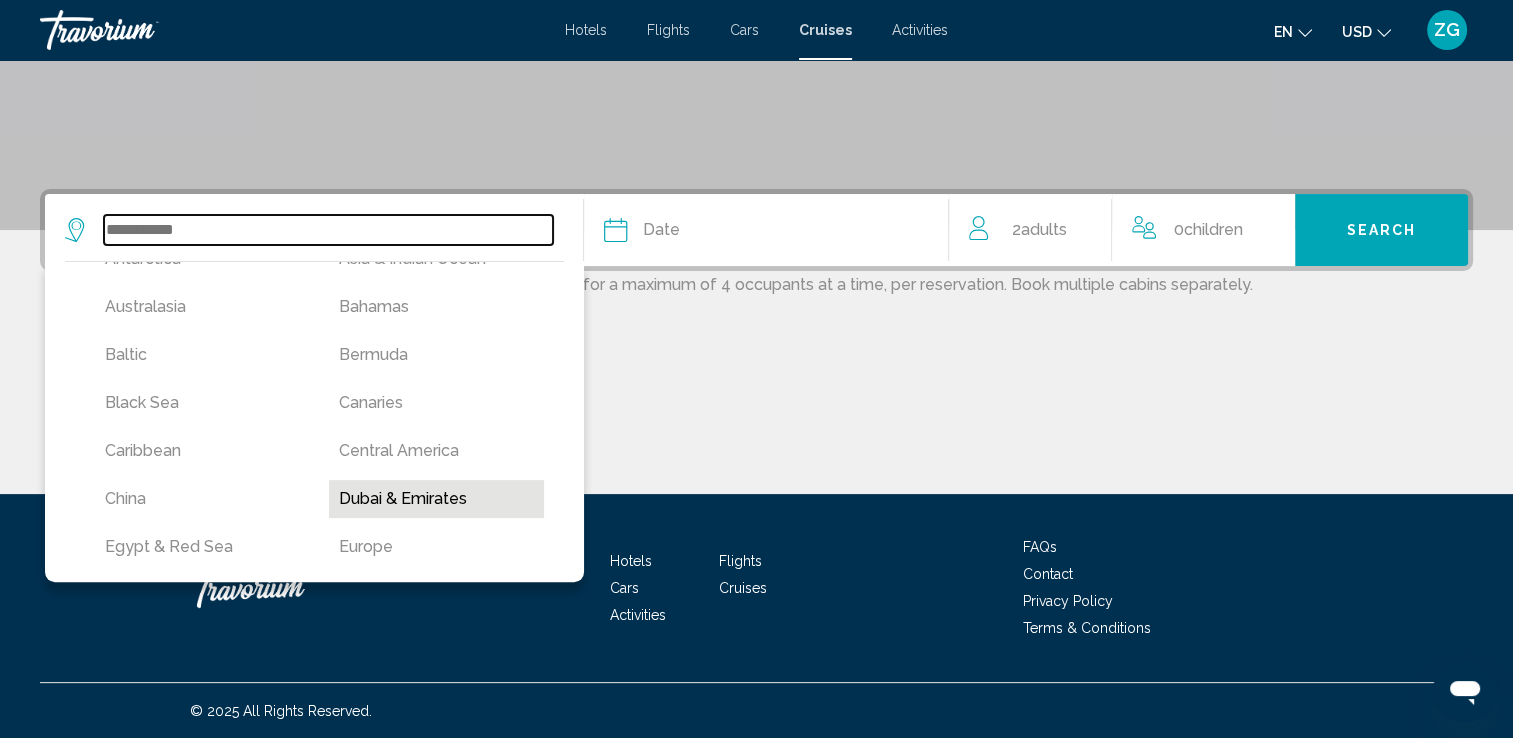 type on "**********" 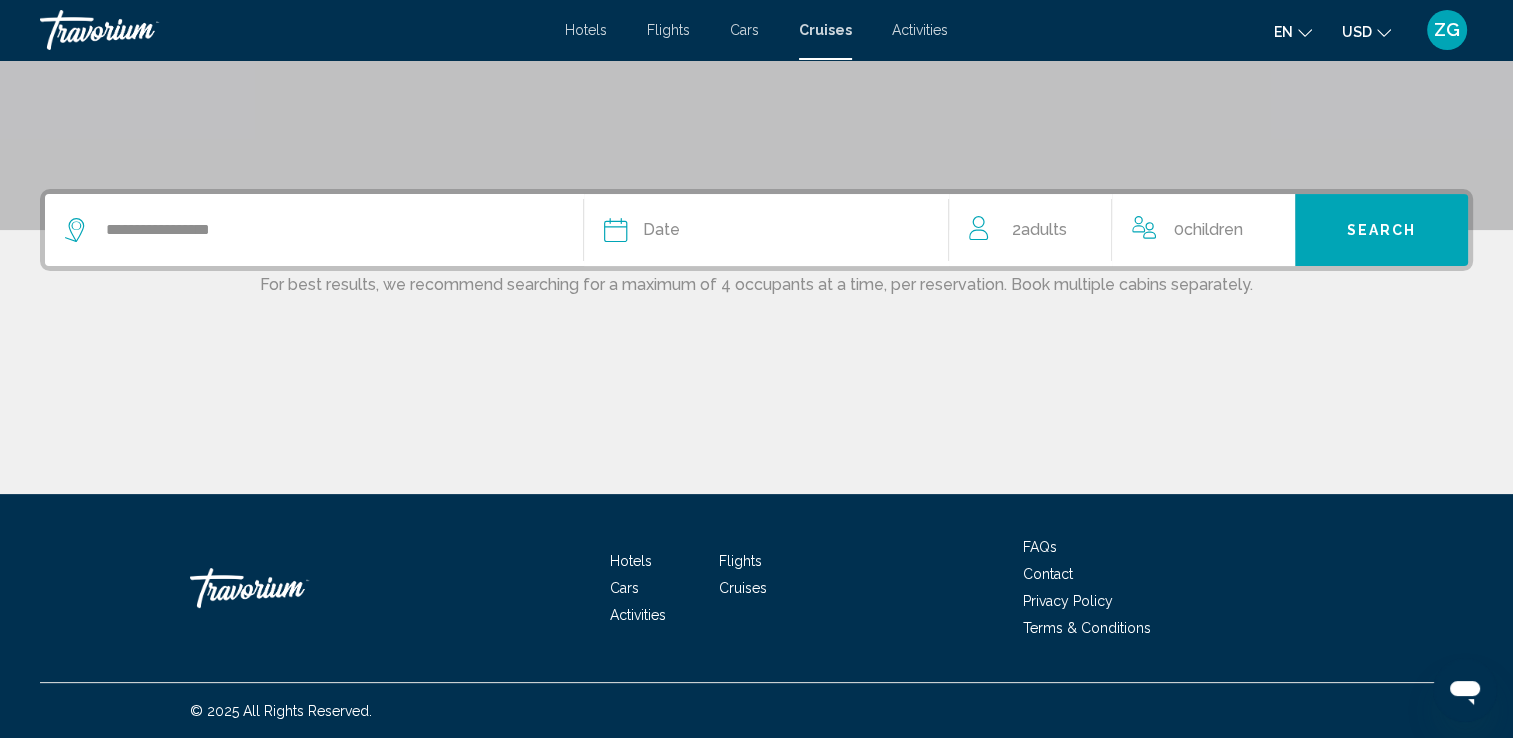 click 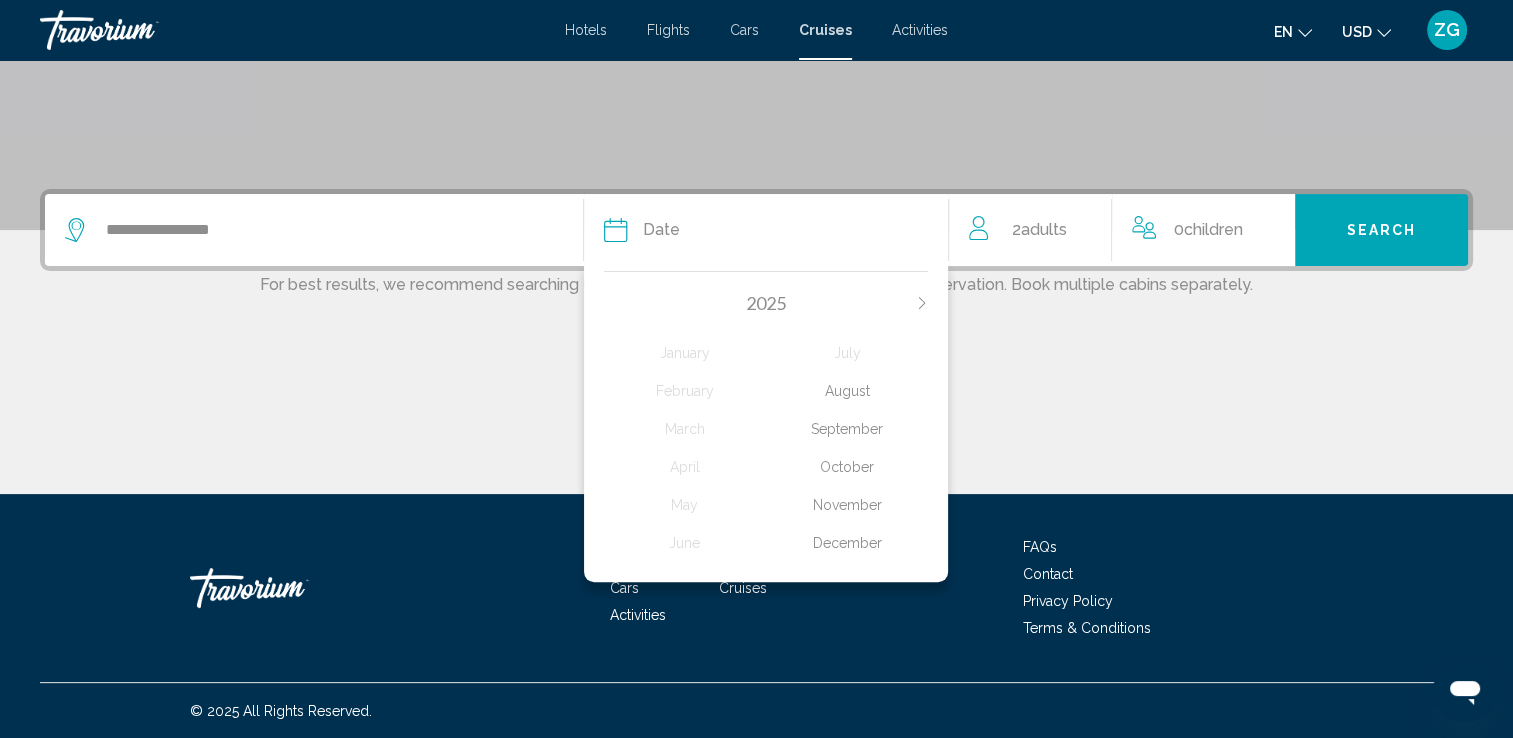 click 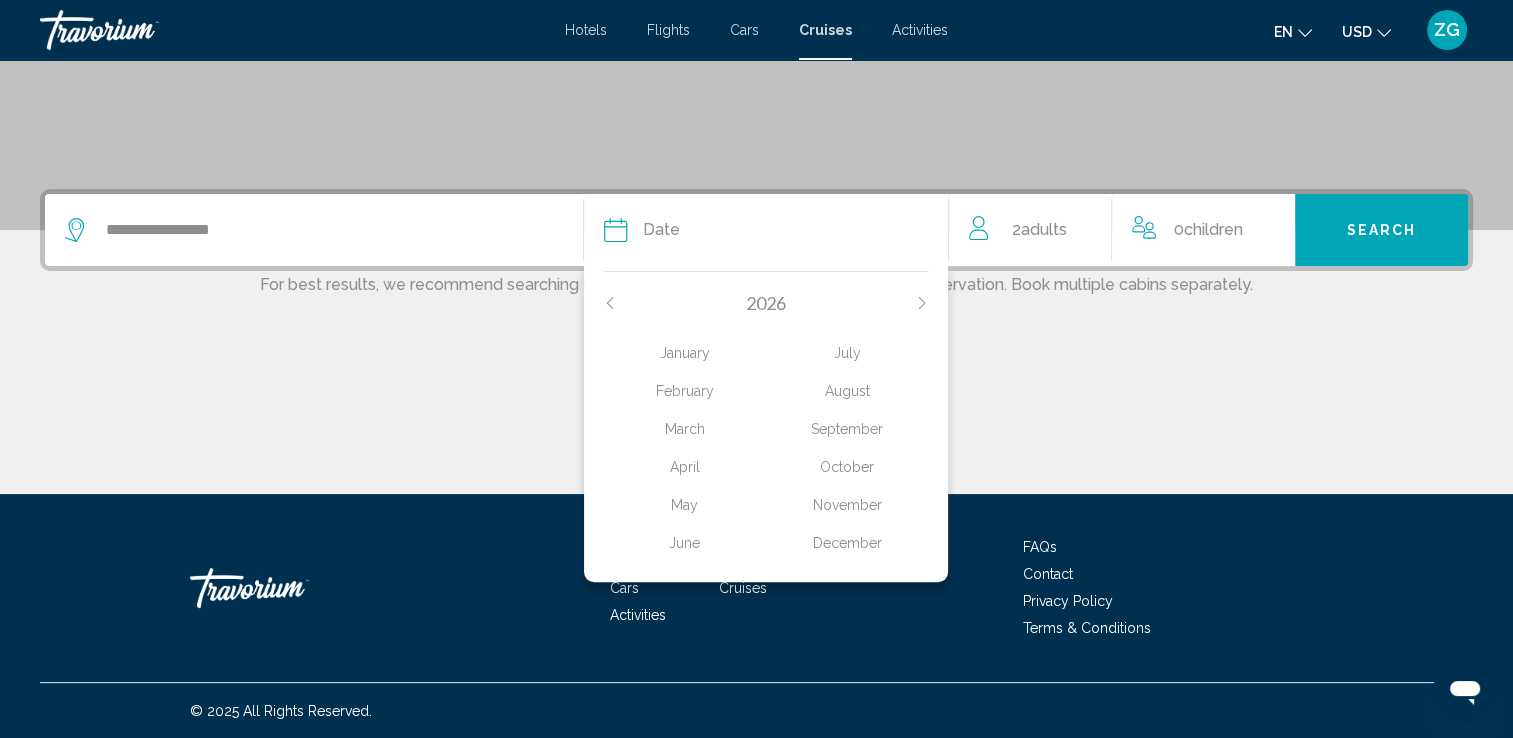 click 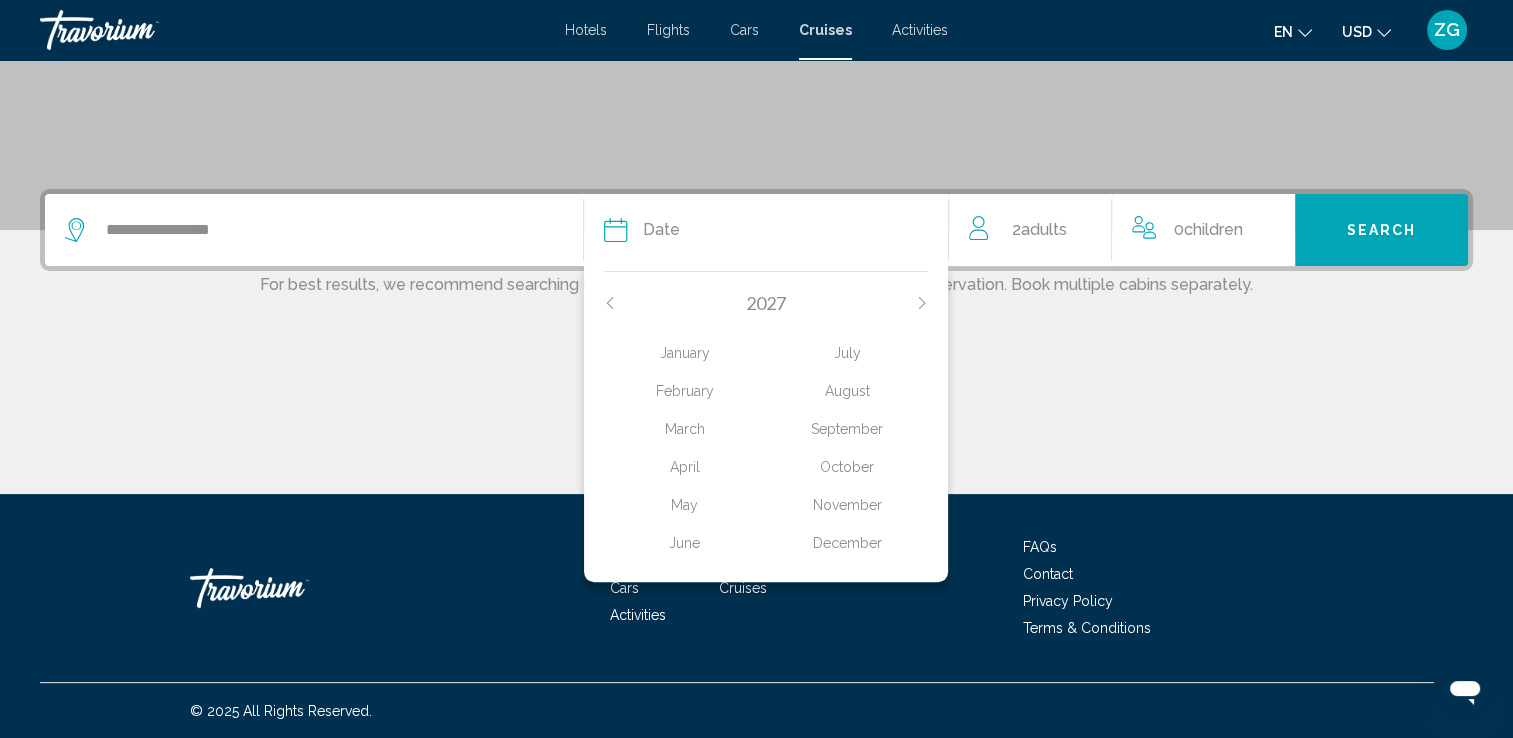 click 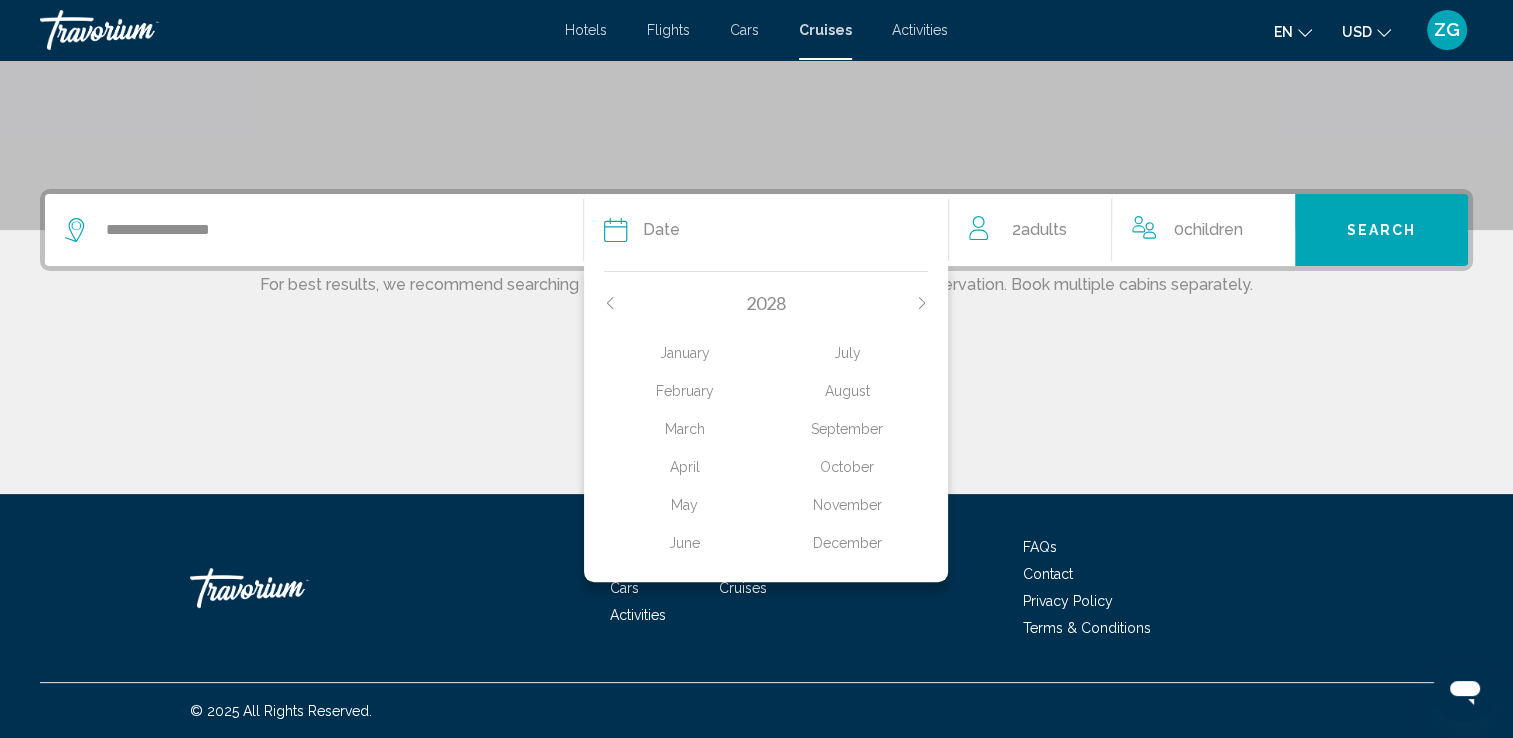 click 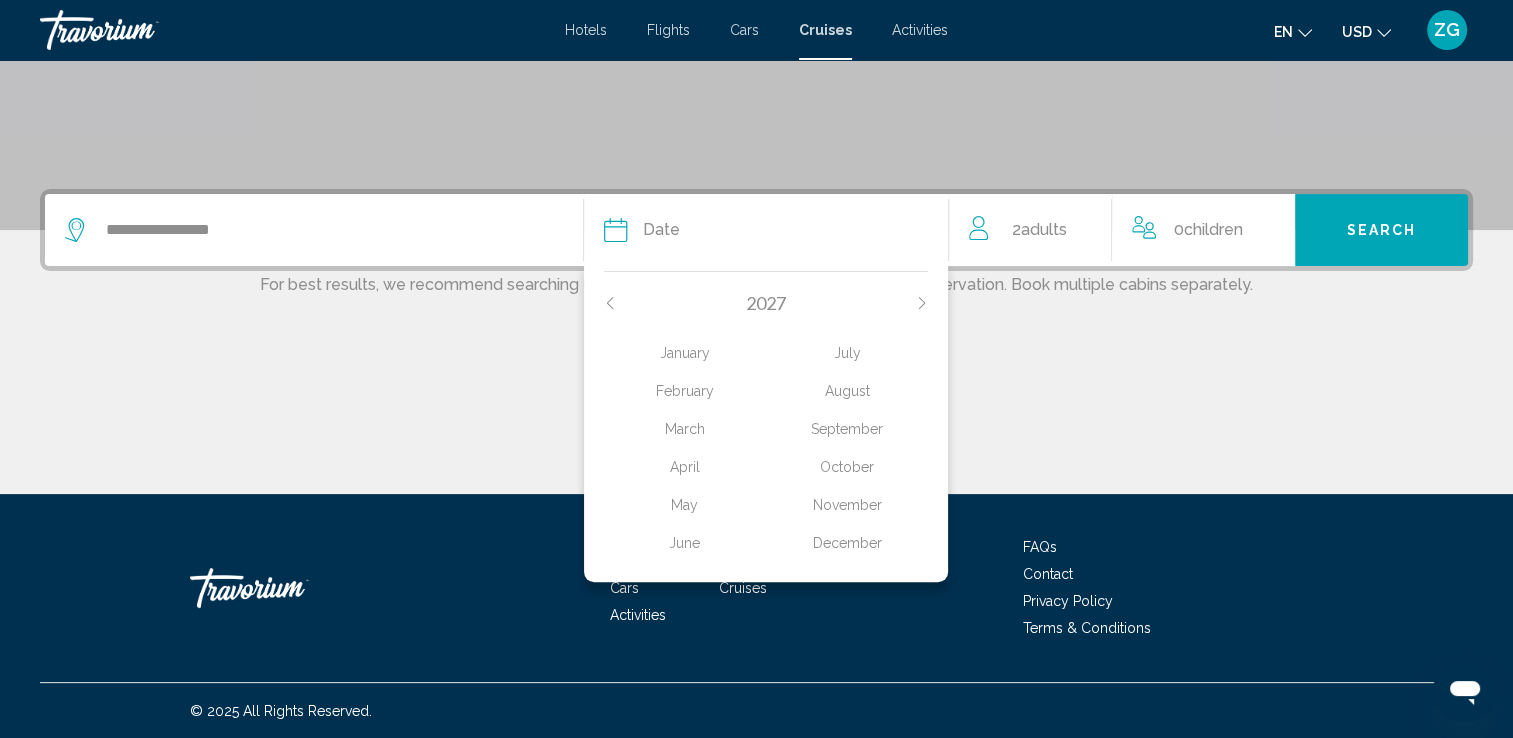 click 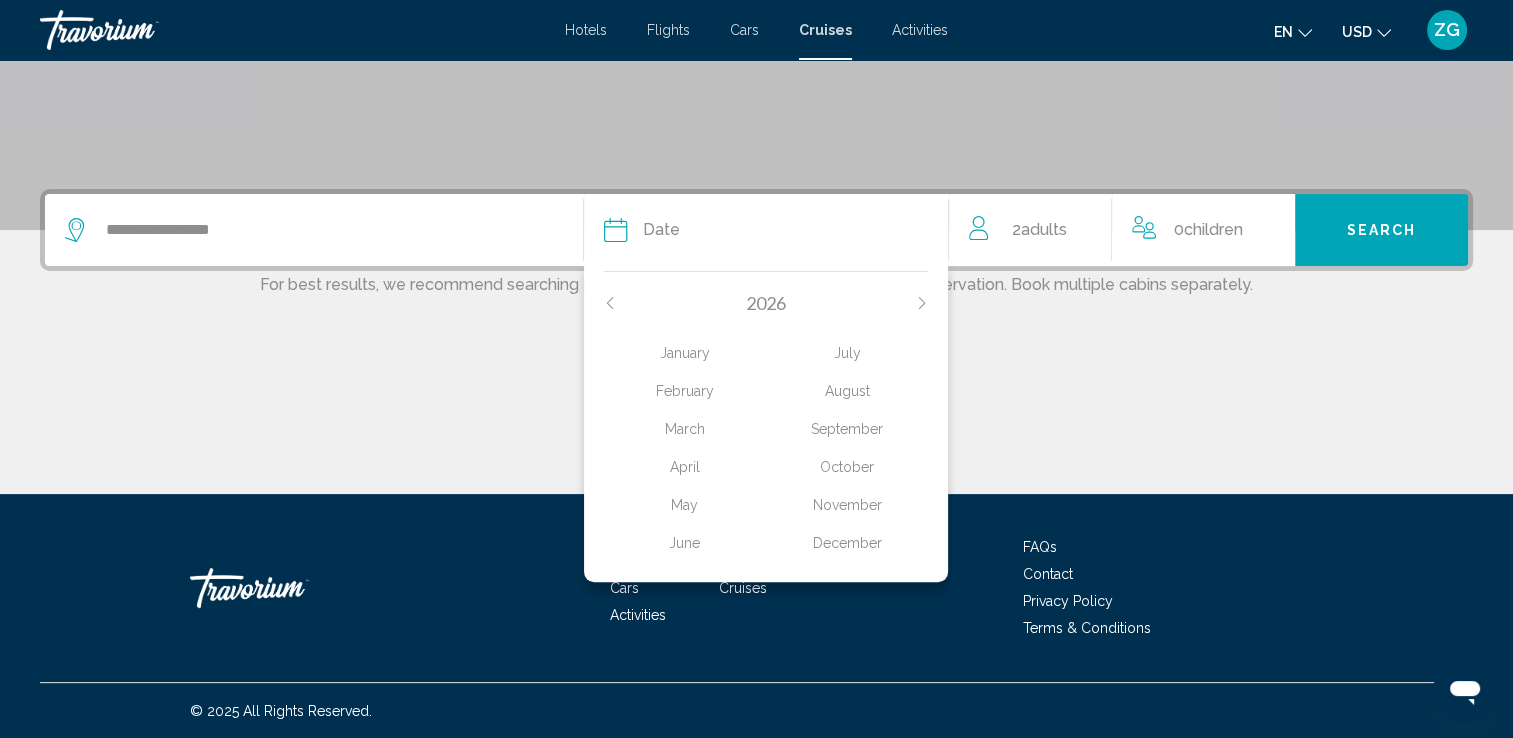 click 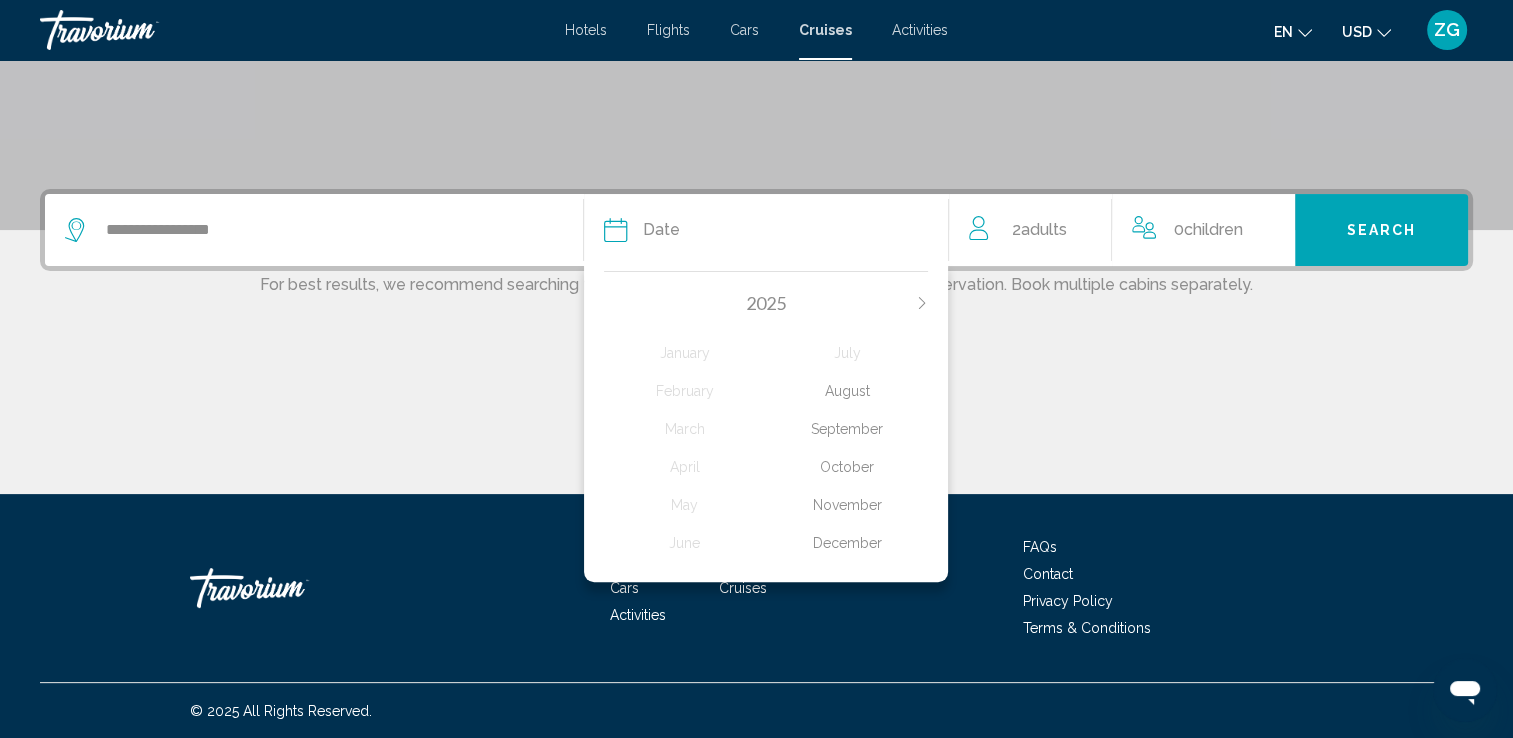click on "December" 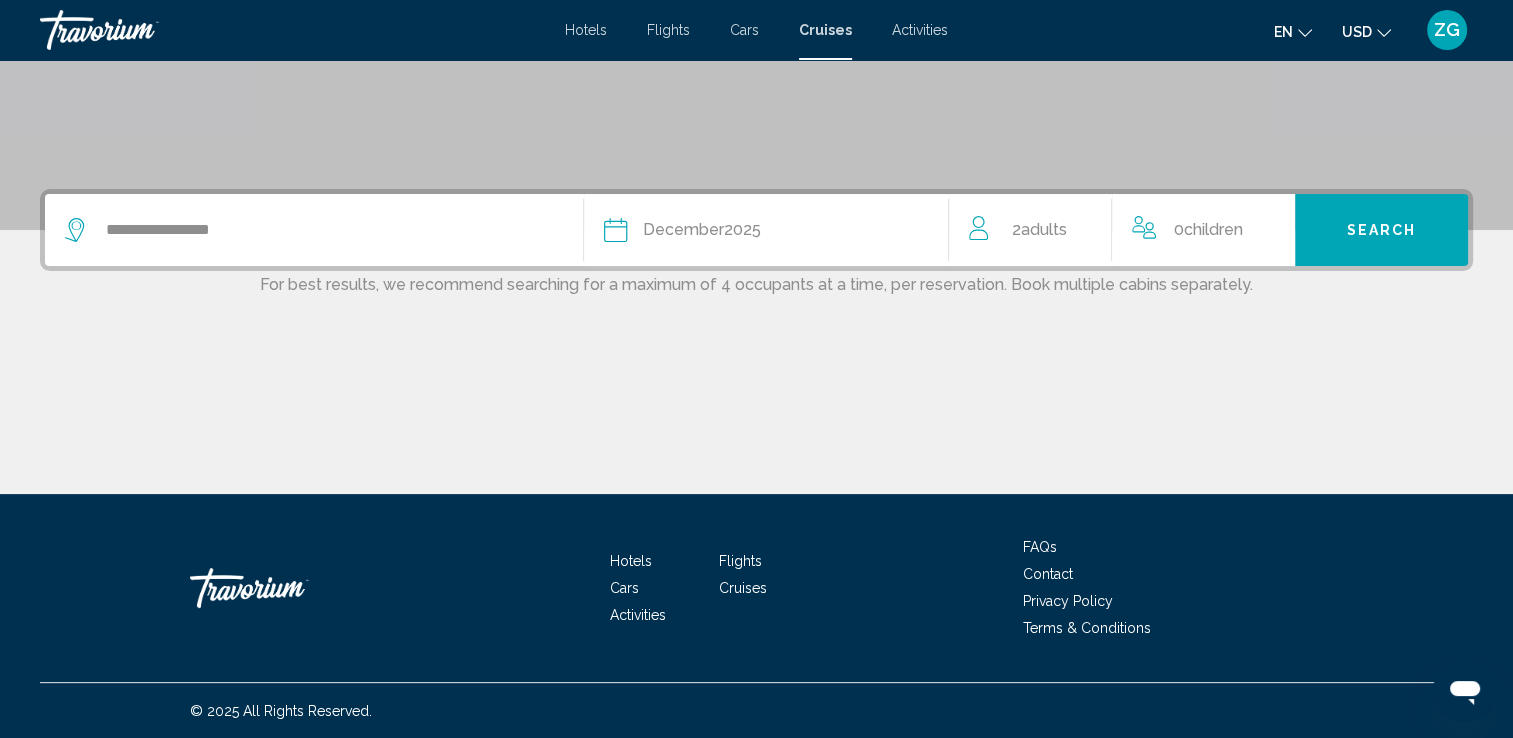 click on "Children" 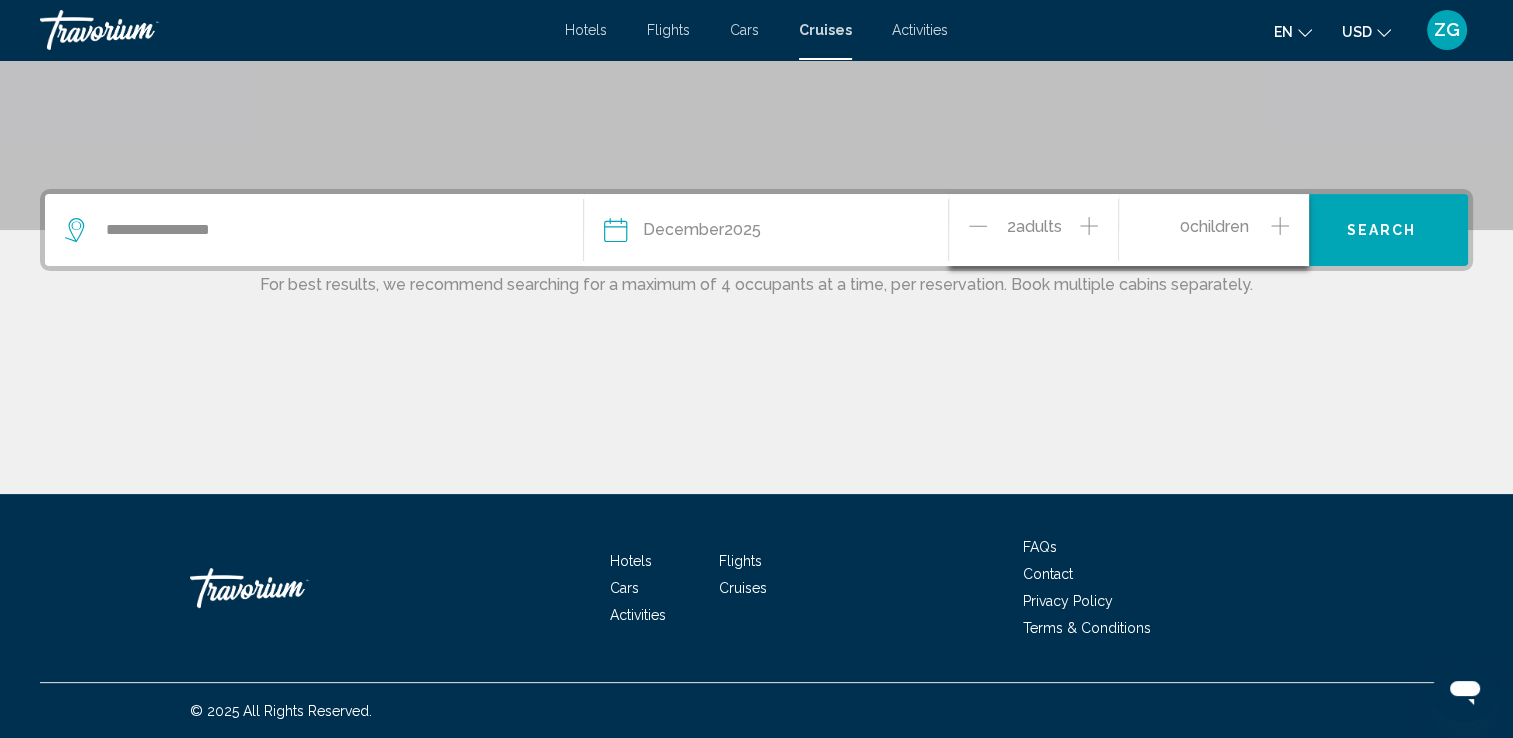 click 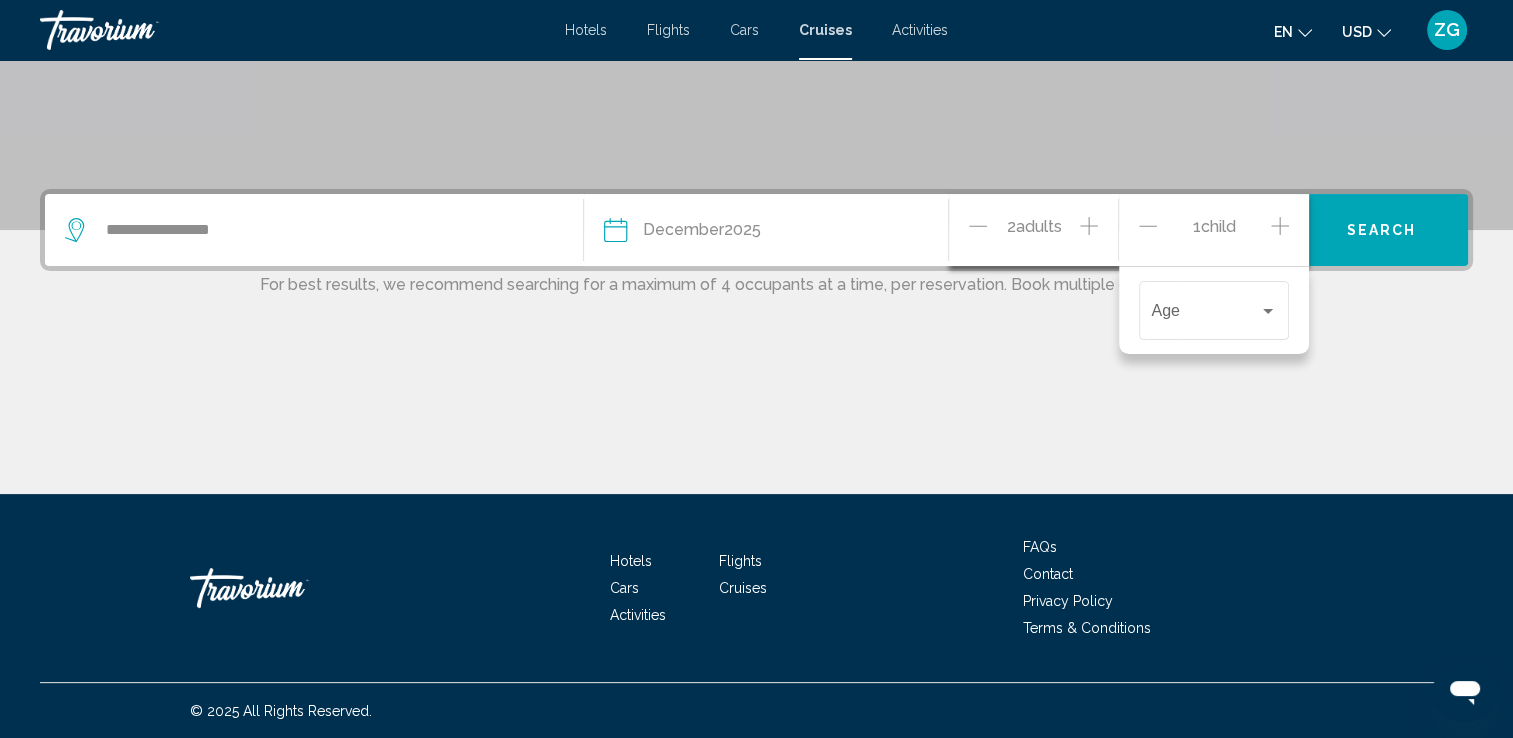 click 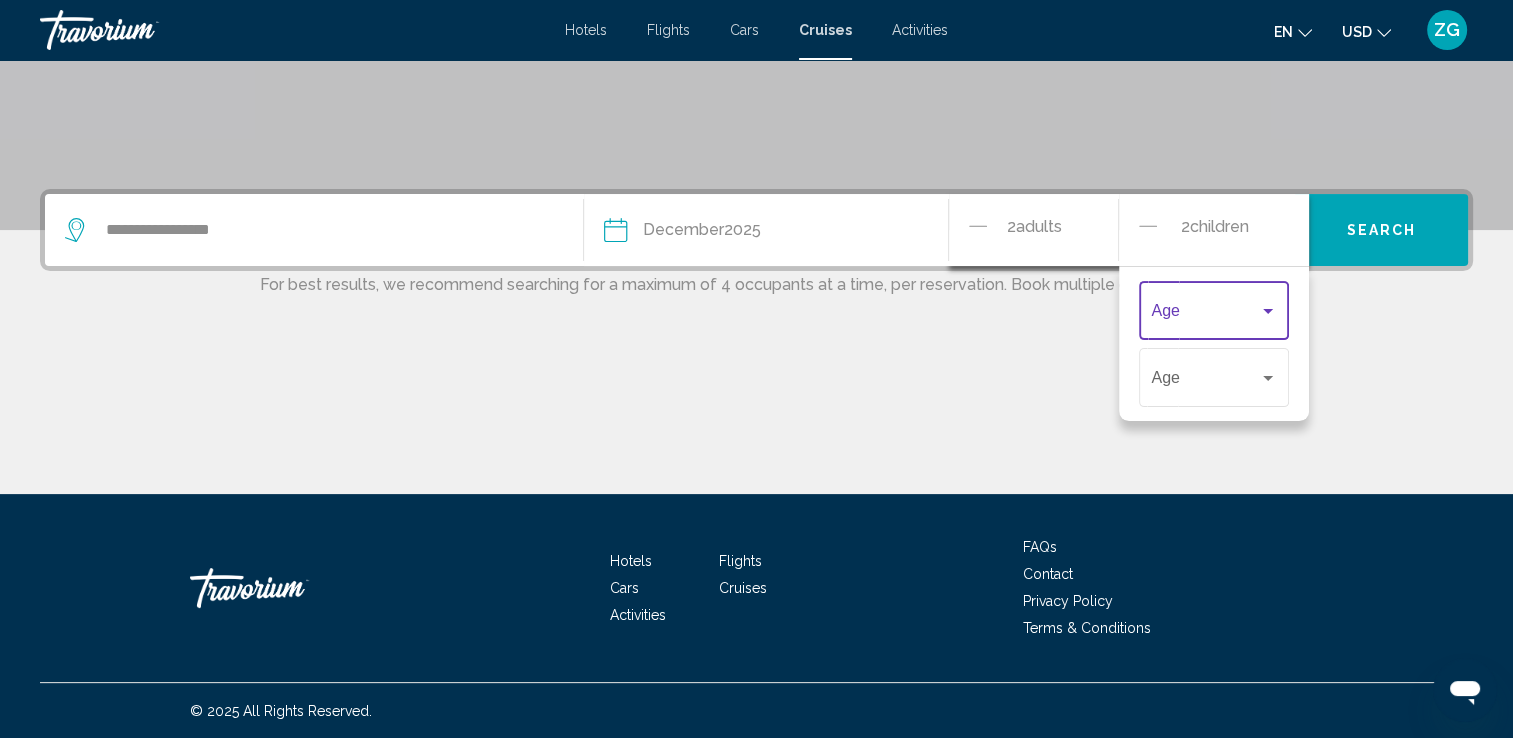 click at bounding box center [1268, 311] 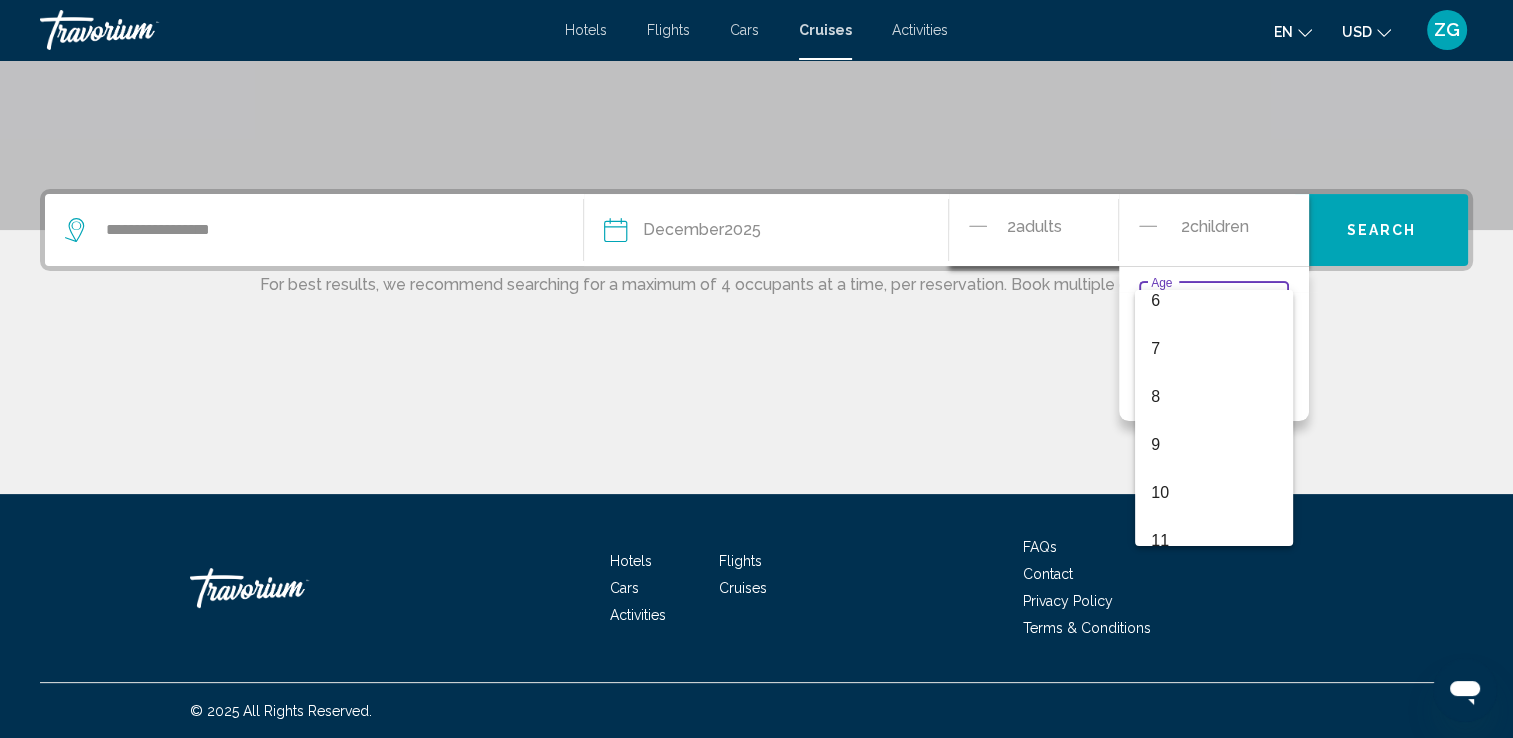 scroll, scrollTop: 320, scrollLeft: 0, axis: vertical 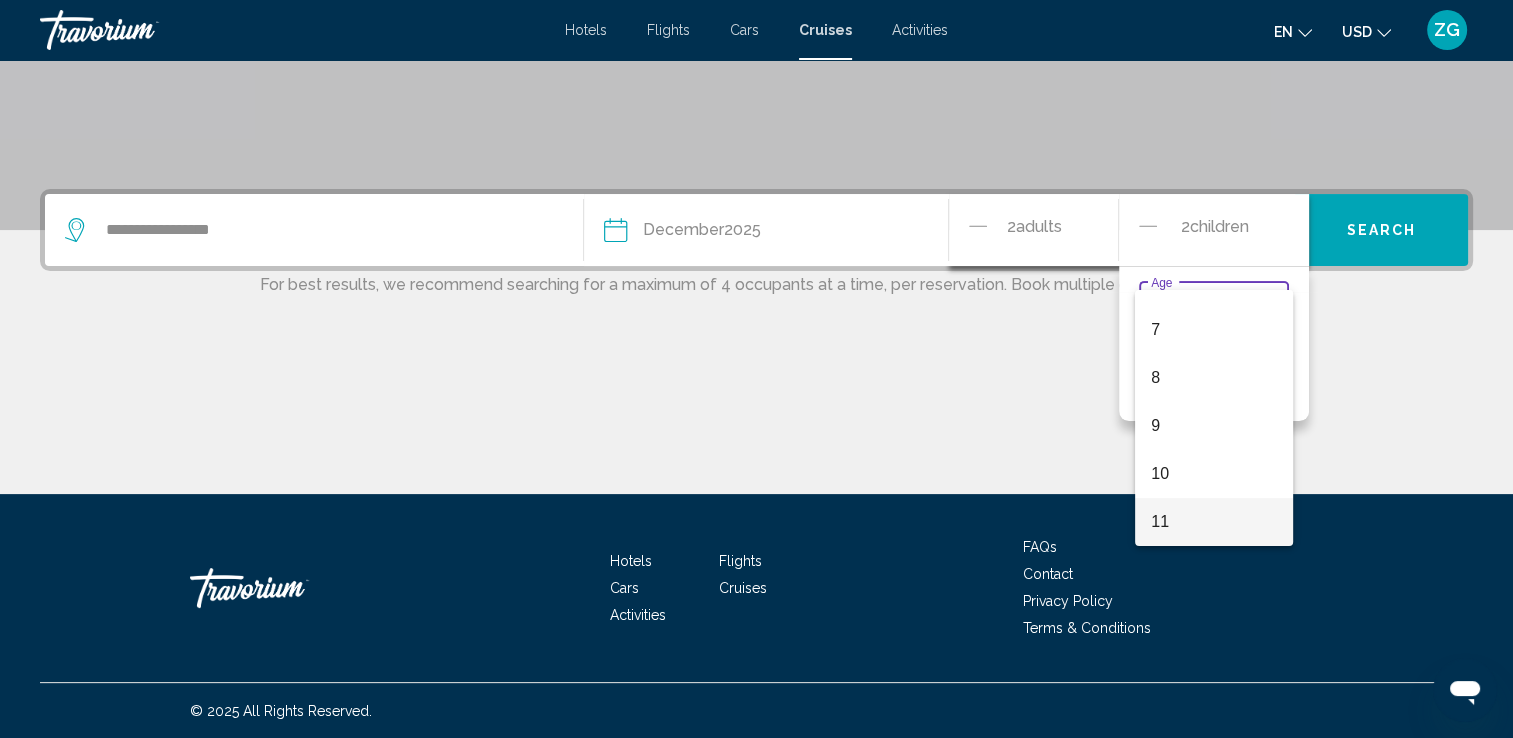 click on "11" at bounding box center [1214, 522] 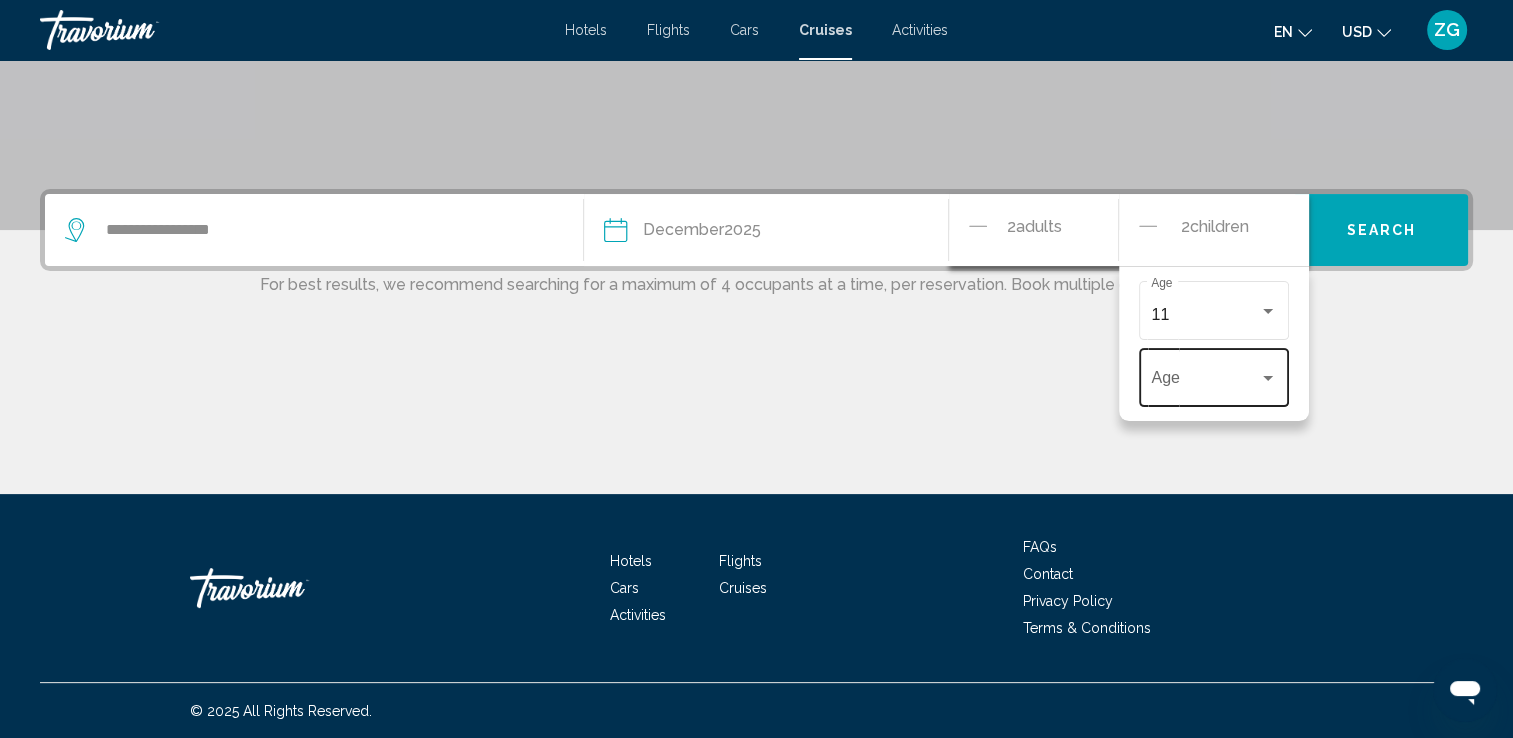 click on "Age" at bounding box center (1214, 375) 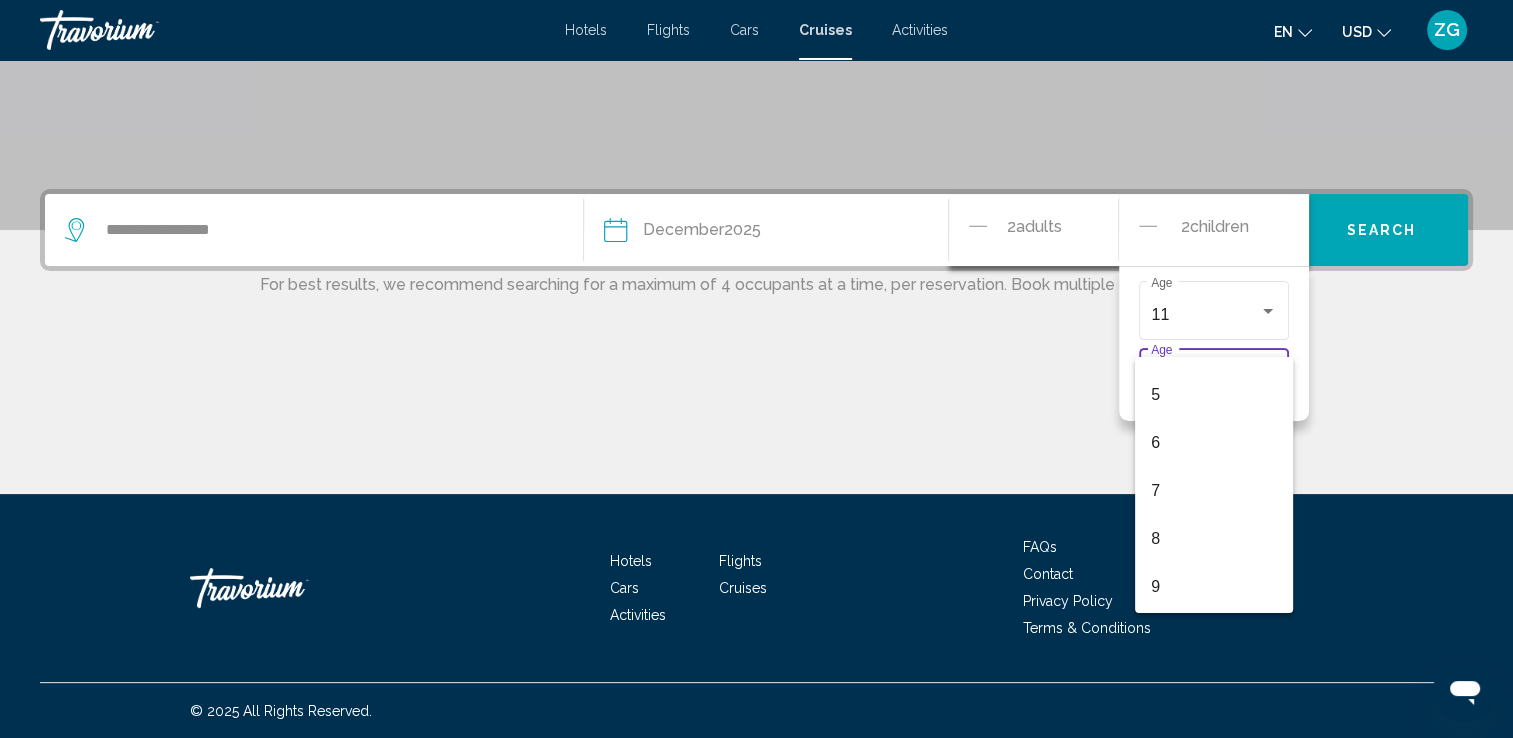 scroll, scrollTop: 320, scrollLeft: 0, axis: vertical 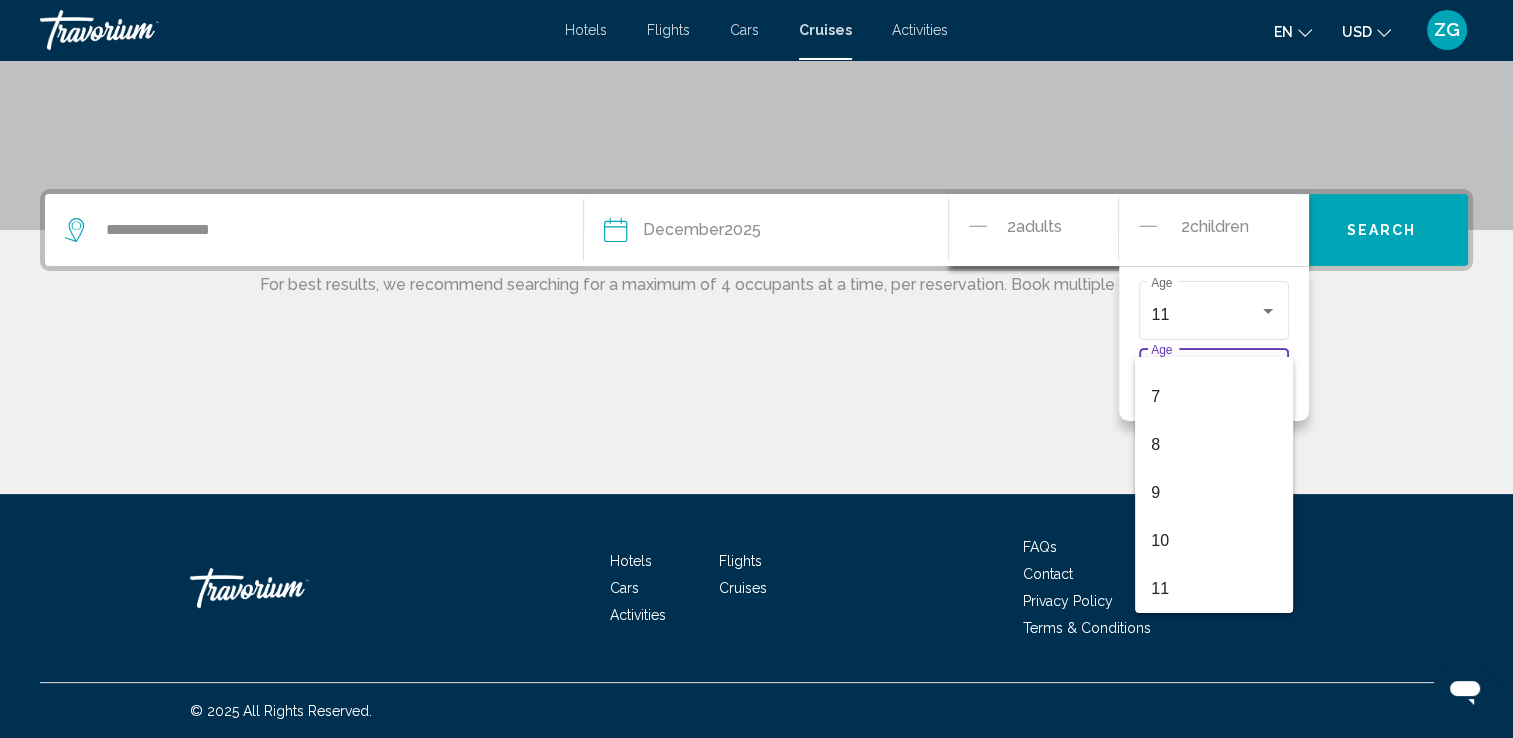 click at bounding box center [756, 369] 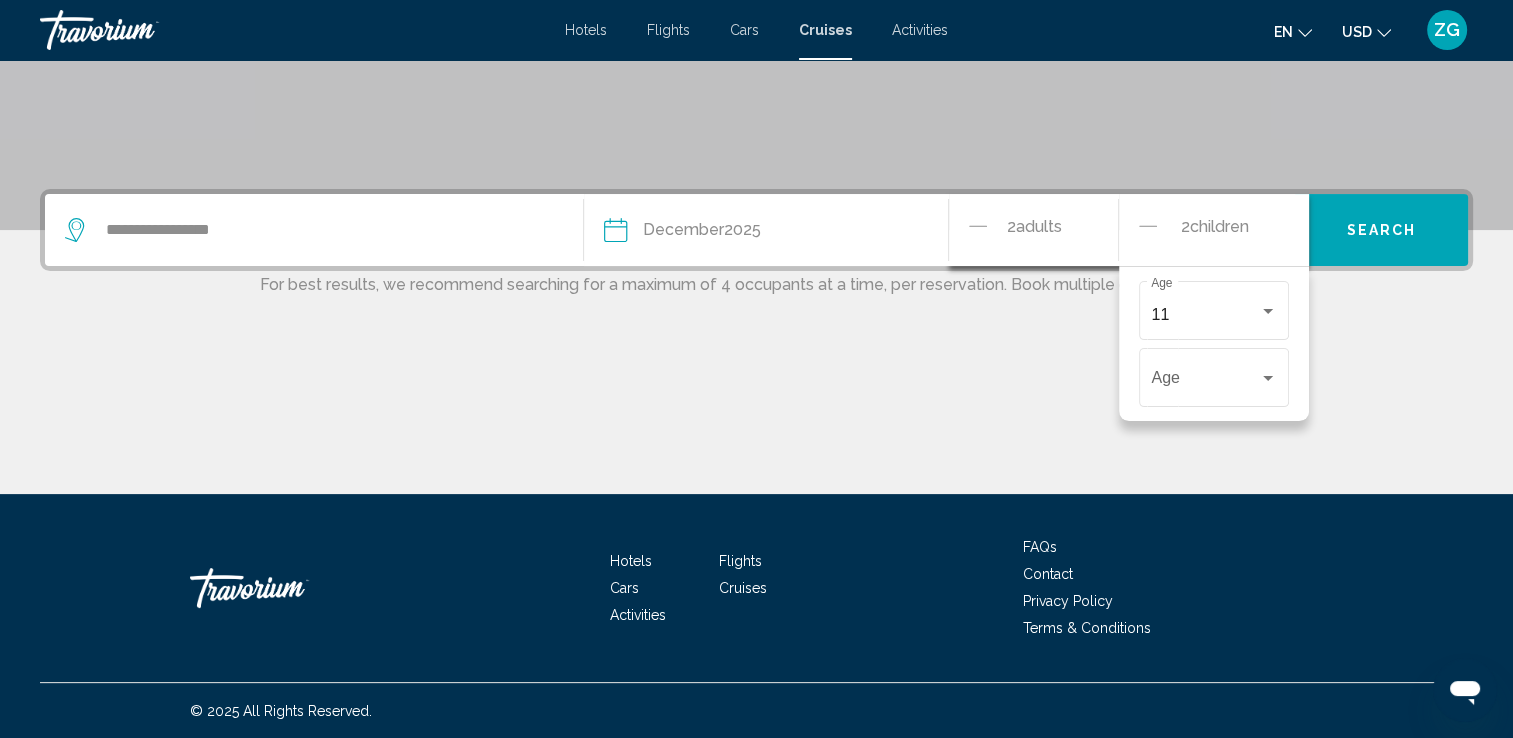 click on "Adults" 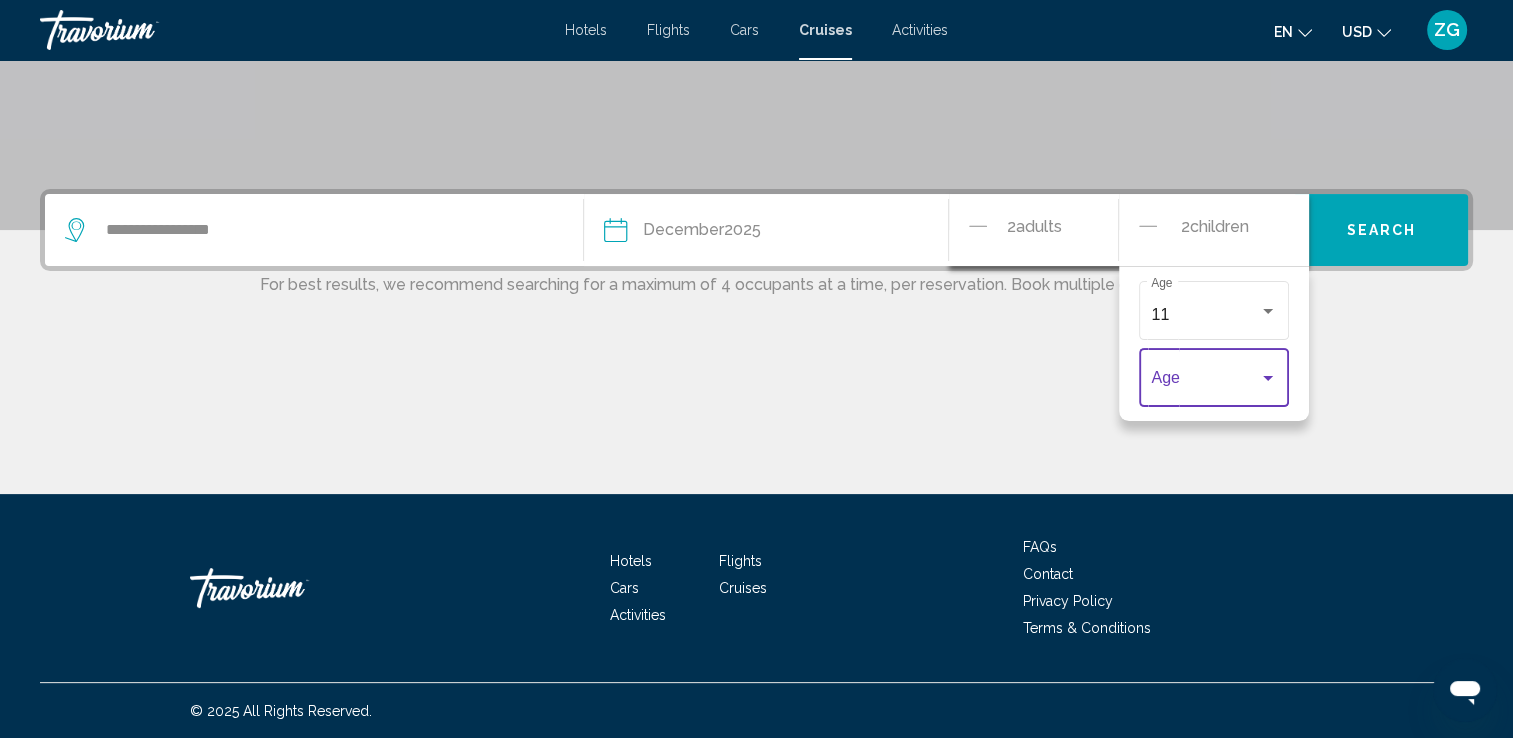 click at bounding box center [1205, 382] 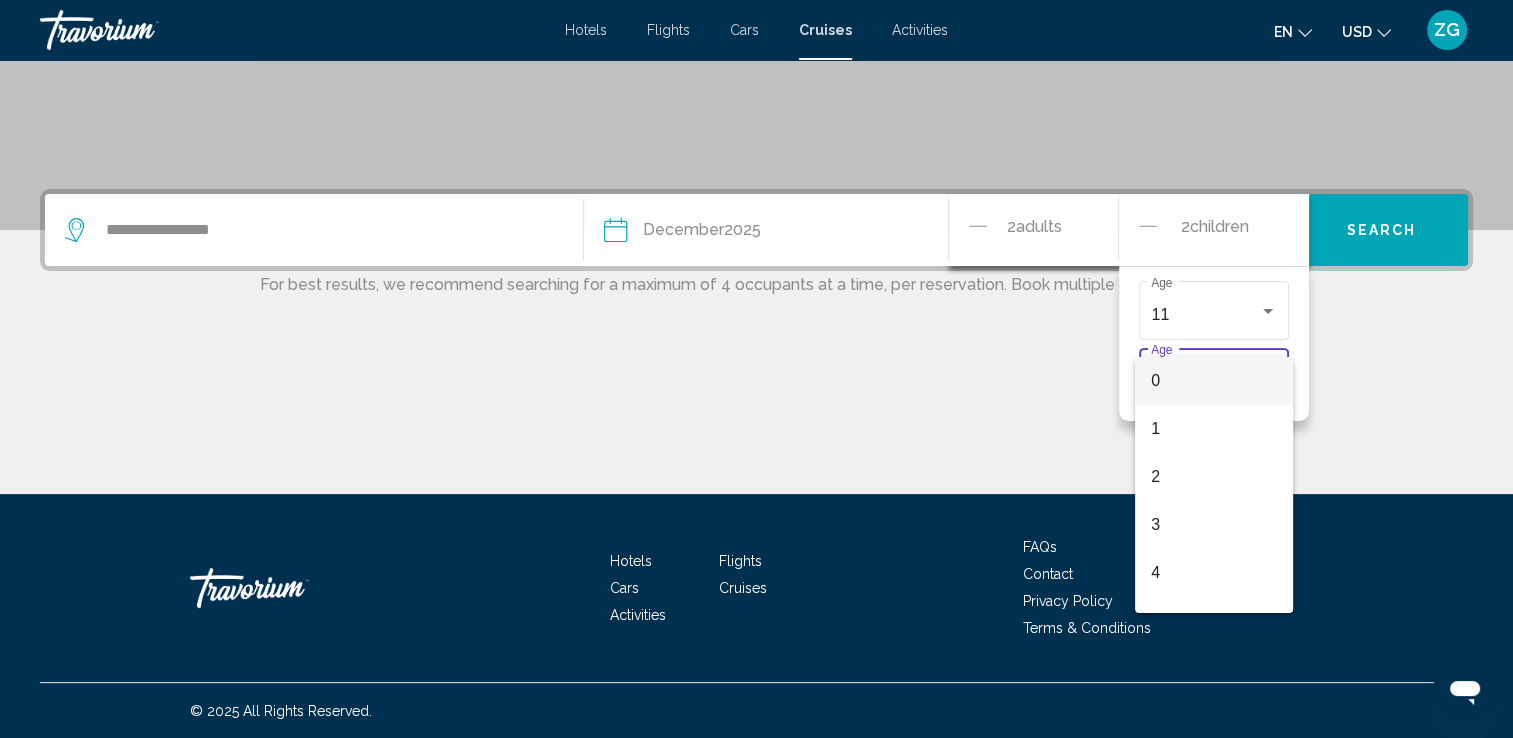 drag, startPoint x: 1376, startPoint y: 370, endPoint x: 1315, endPoint y: 627, distance: 264.1401 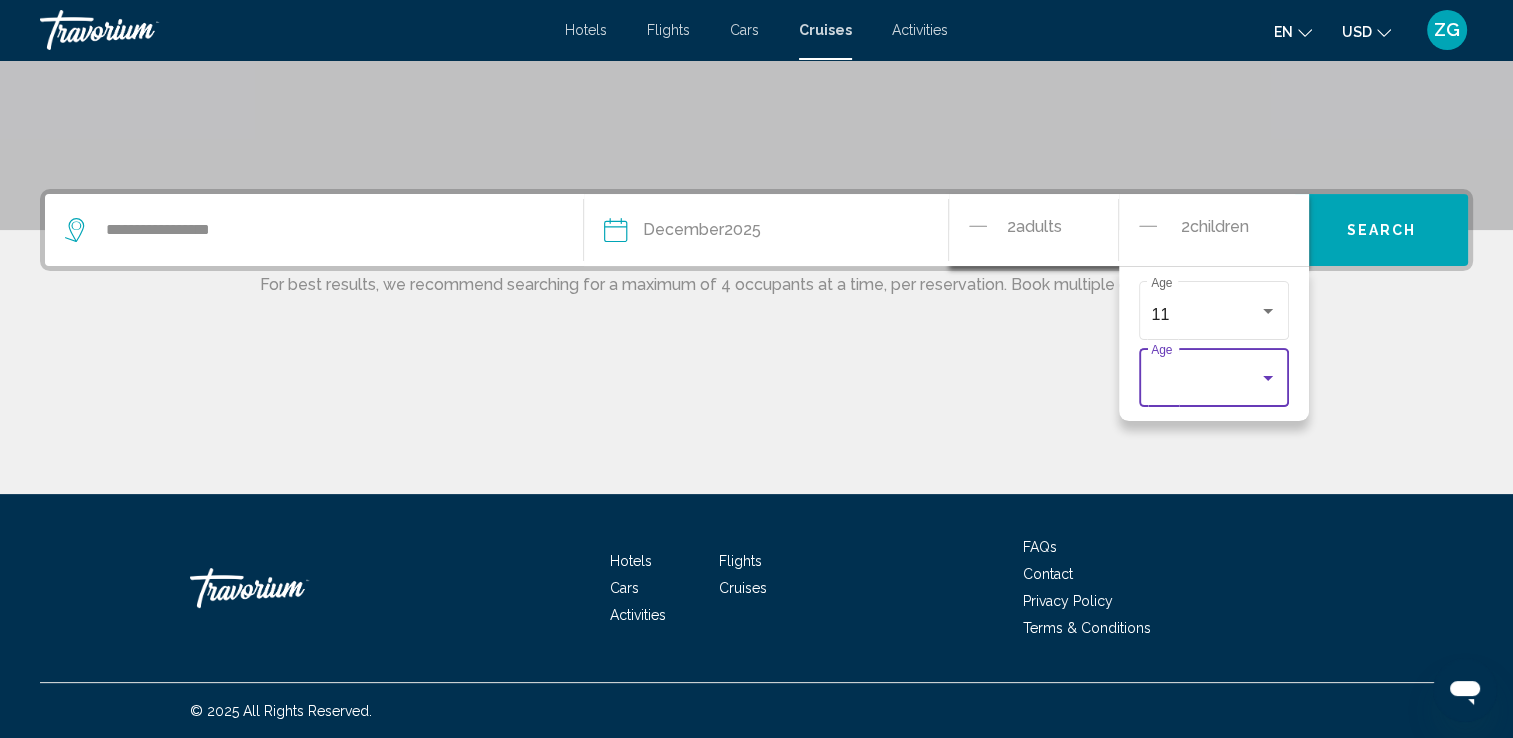 scroll, scrollTop: 132, scrollLeft: 0, axis: vertical 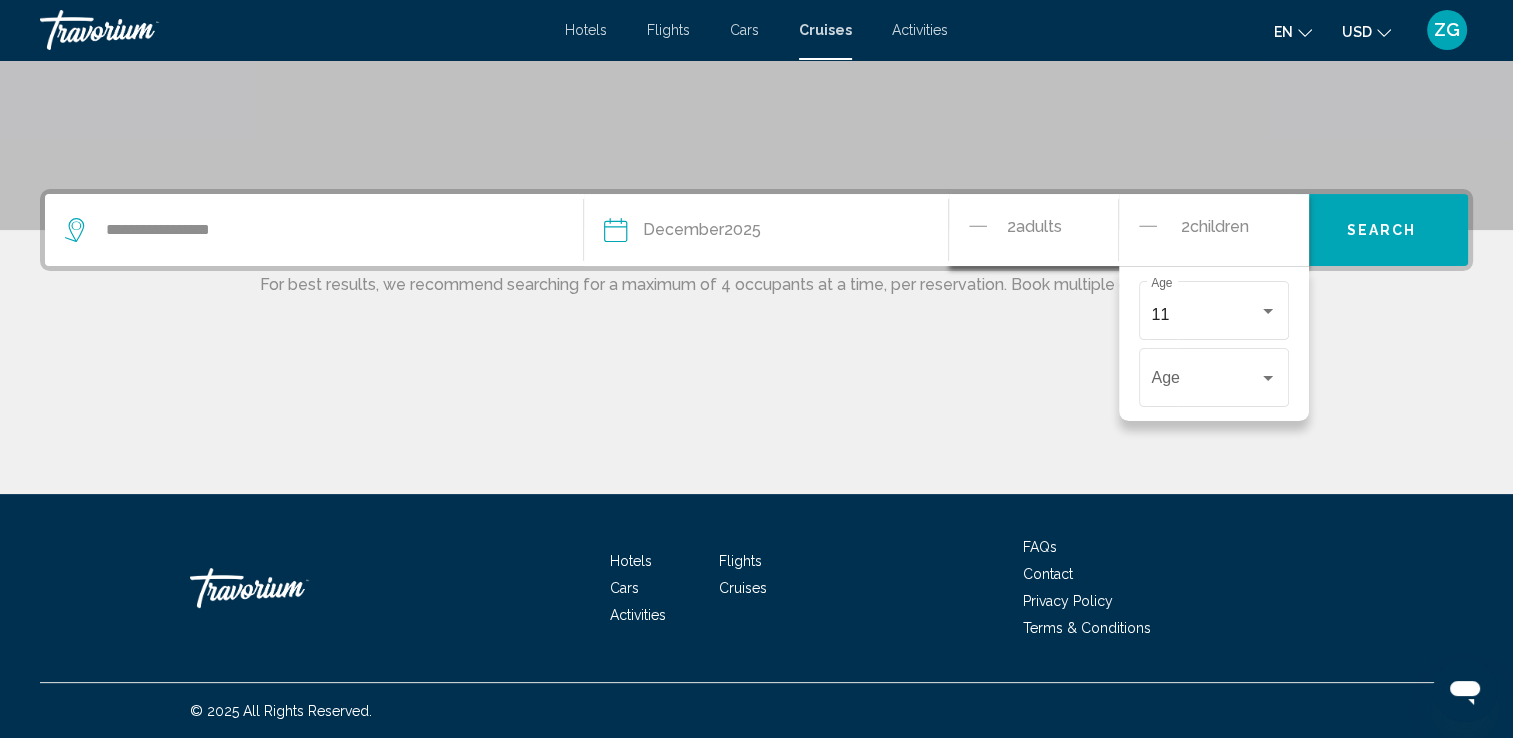 click on "[MONTH]  [YEAR]" 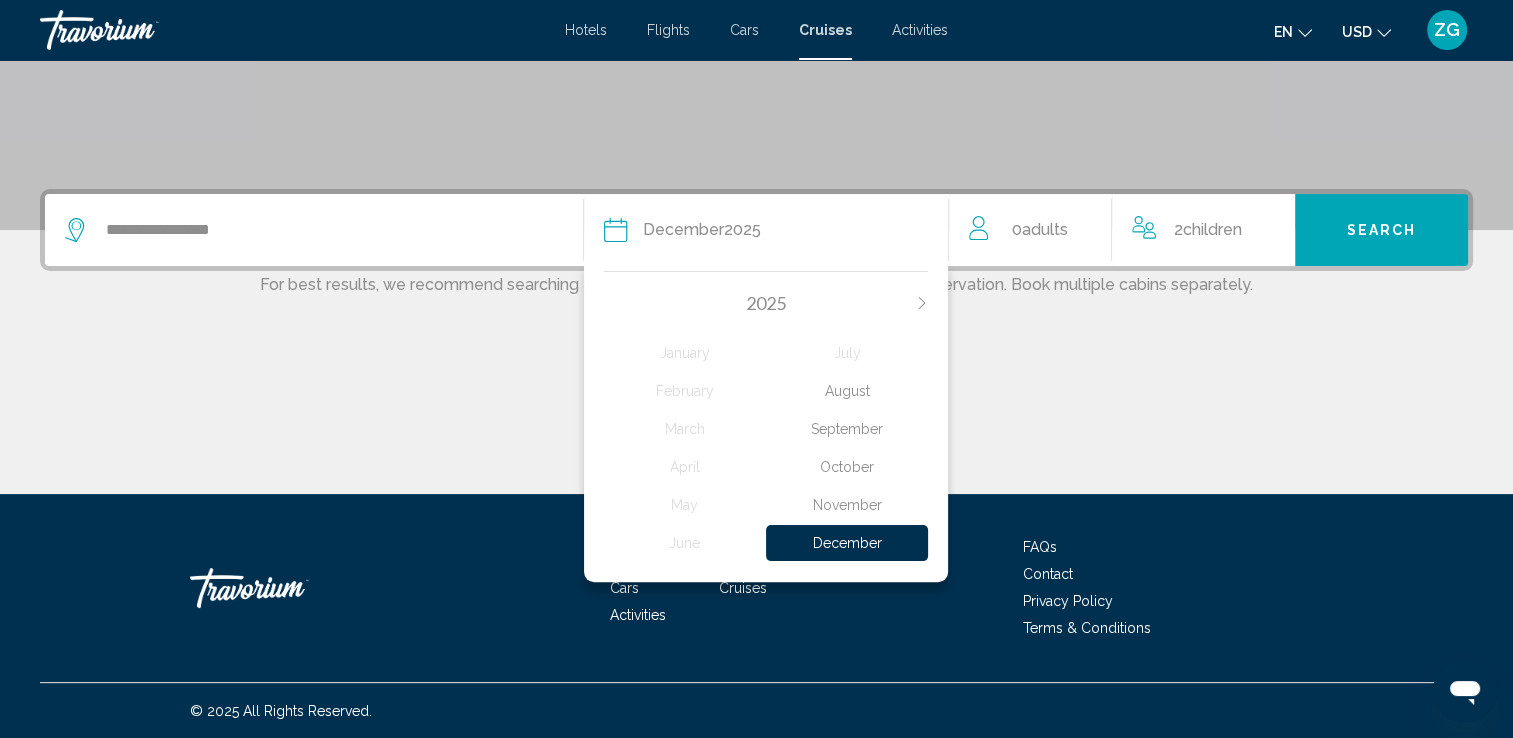 click on "[MONTH]  [YEAR]" 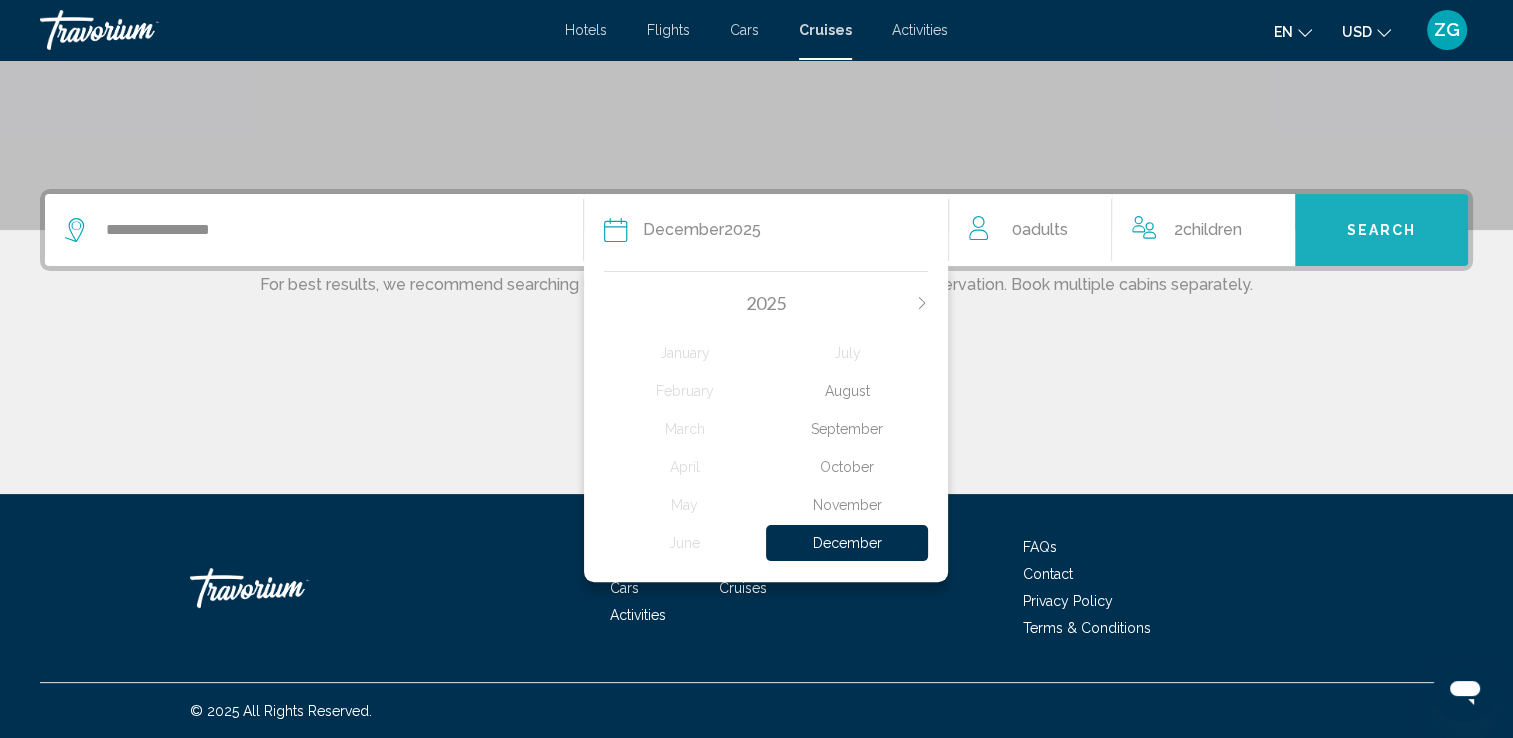 click on "Search" at bounding box center (1381, 230) 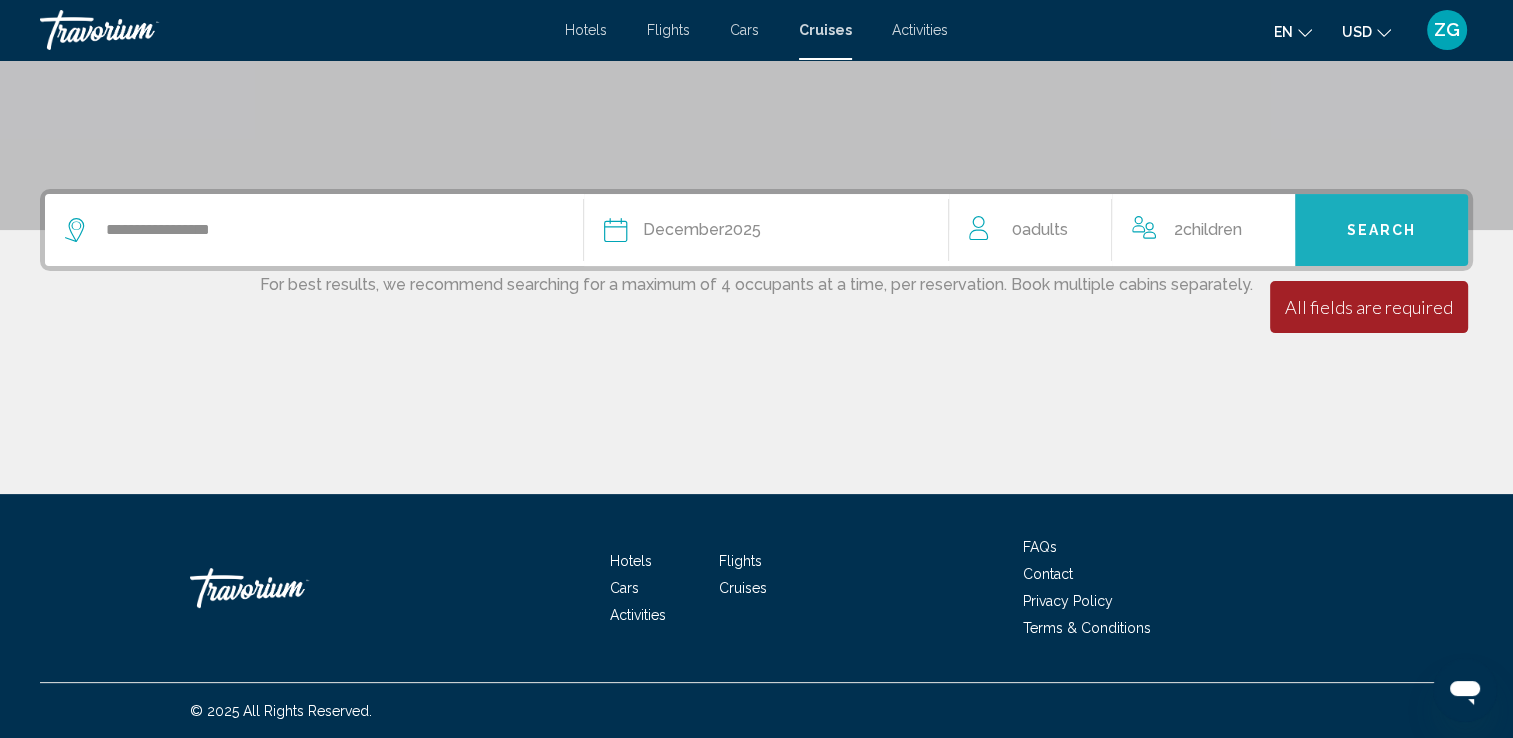 click on "Search" at bounding box center [1381, 230] 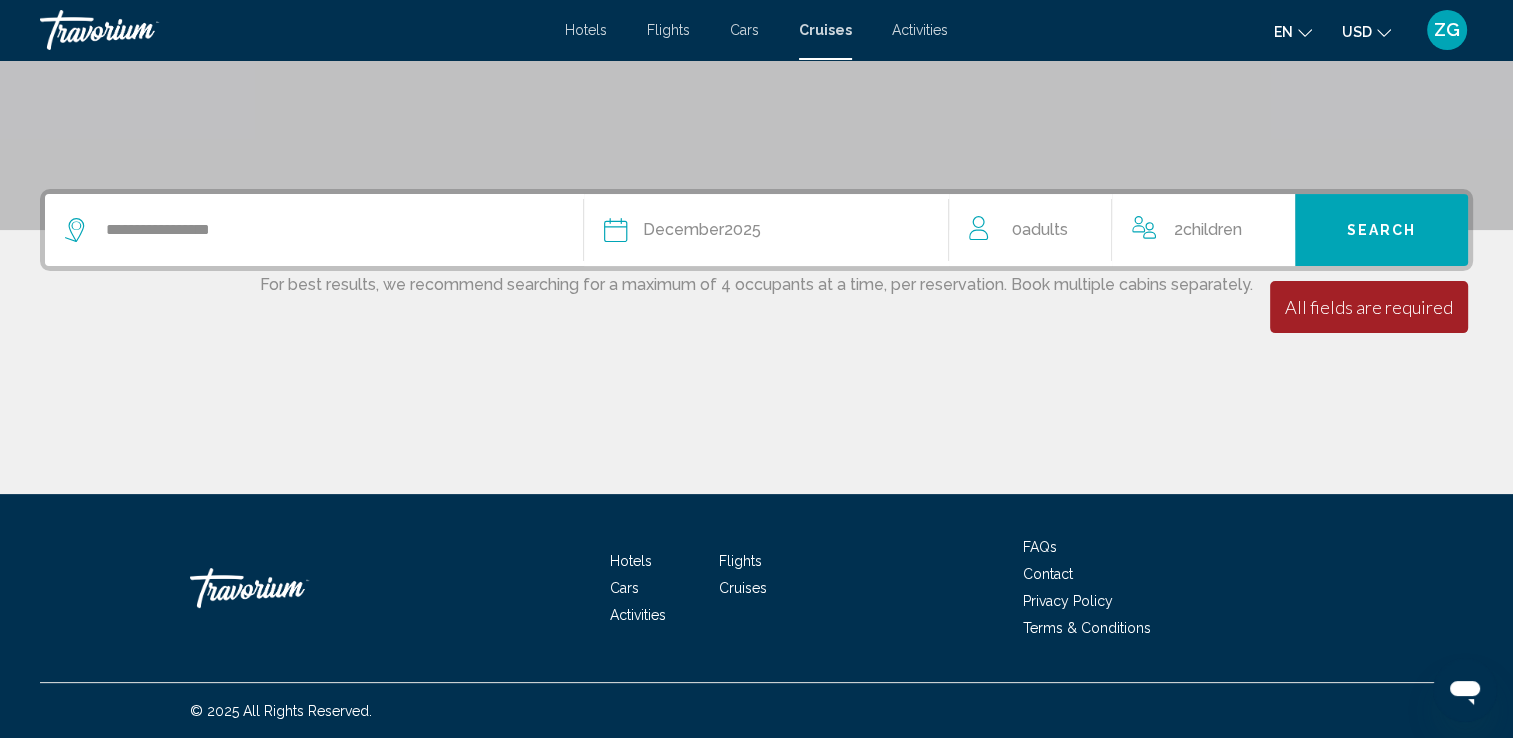 click on "Adults" 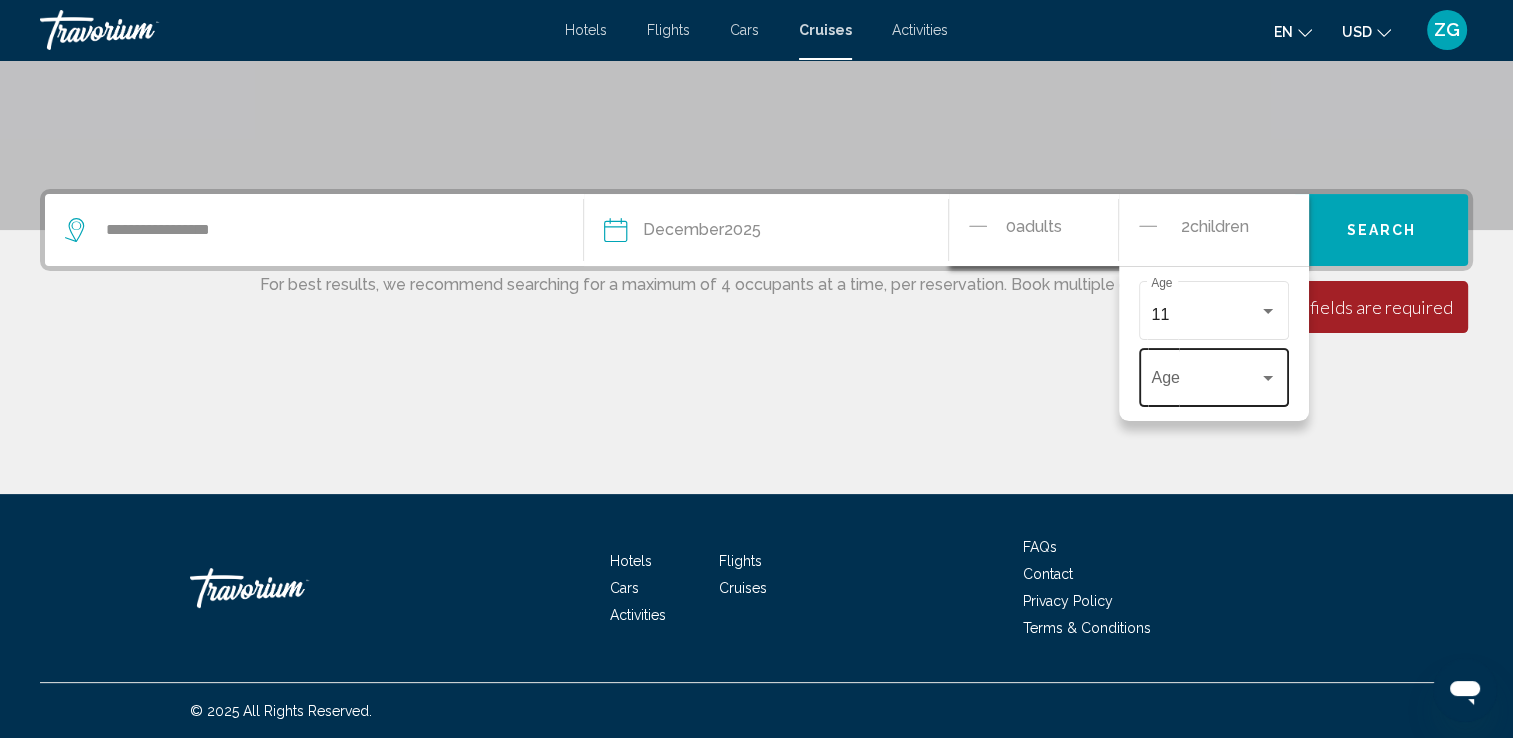 click on "Age" at bounding box center [1214, 375] 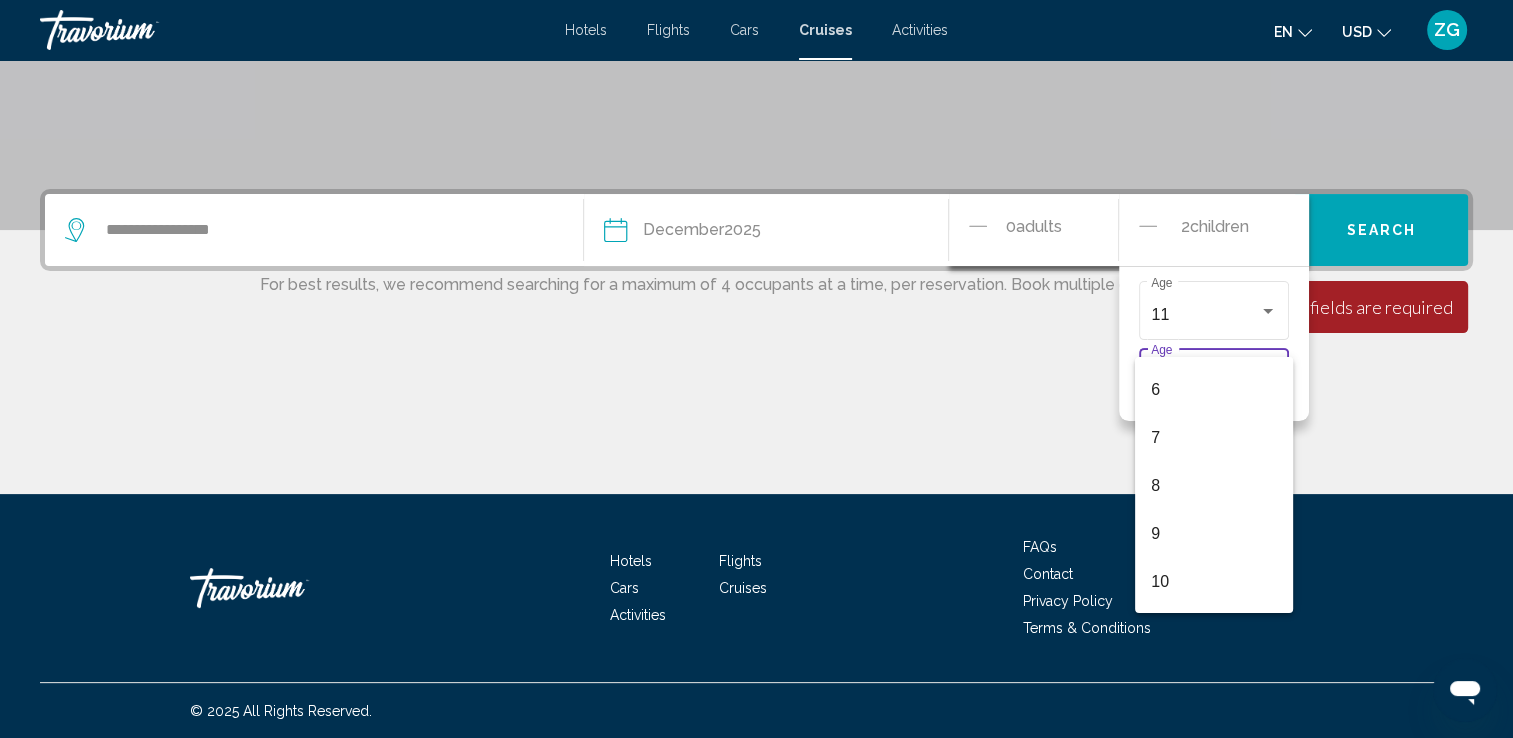 scroll, scrollTop: 320, scrollLeft: 0, axis: vertical 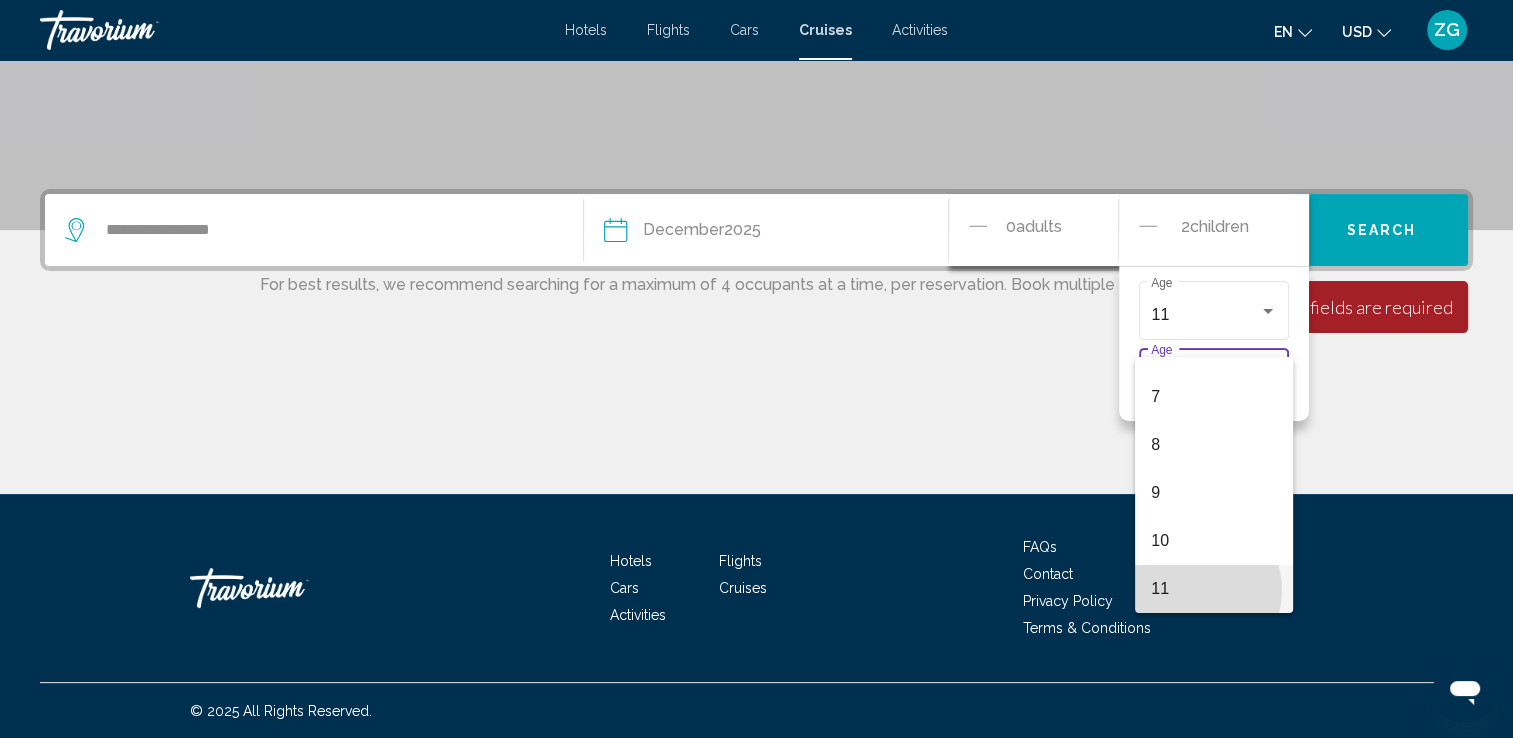 click on "11" at bounding box center (1214, 589) 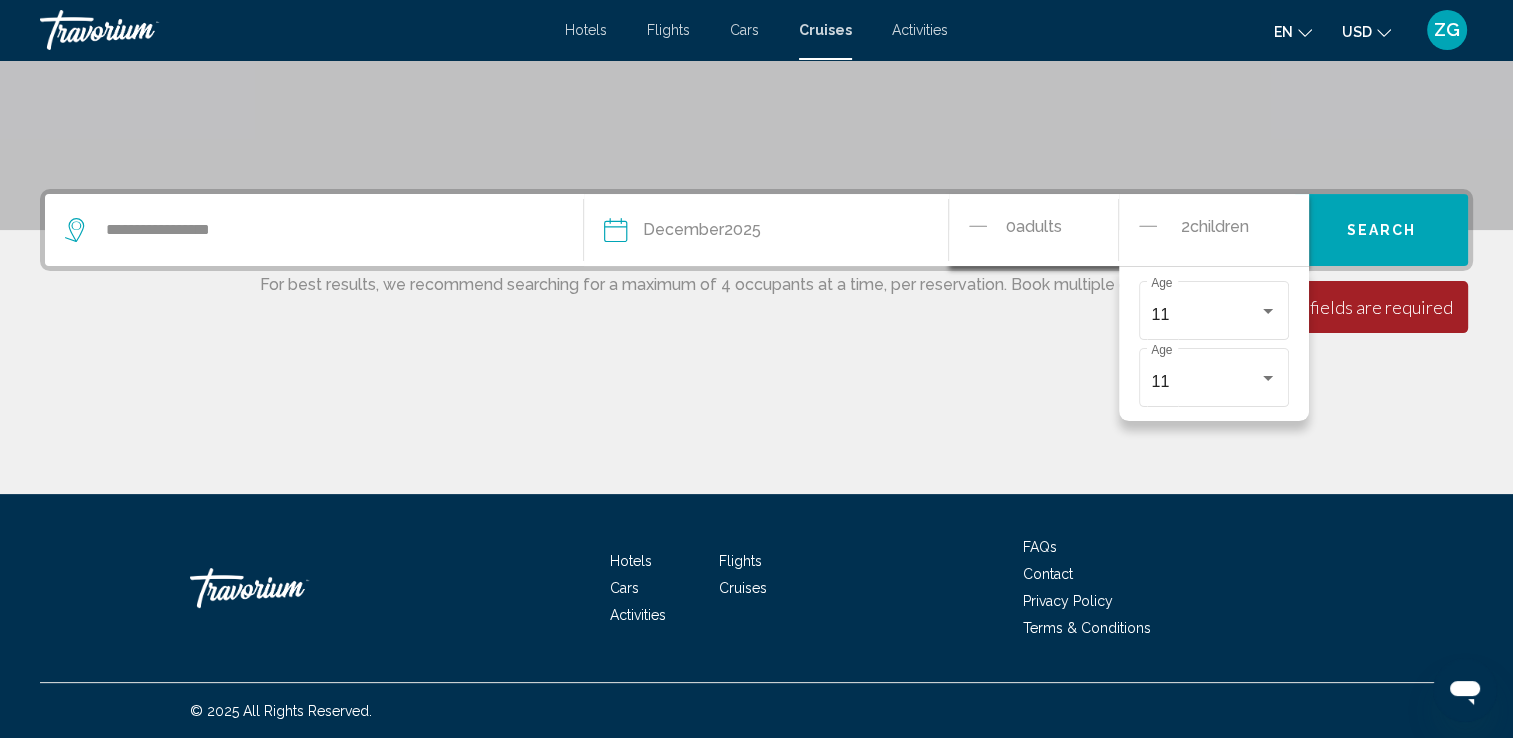 click on "0  Adult Adults" 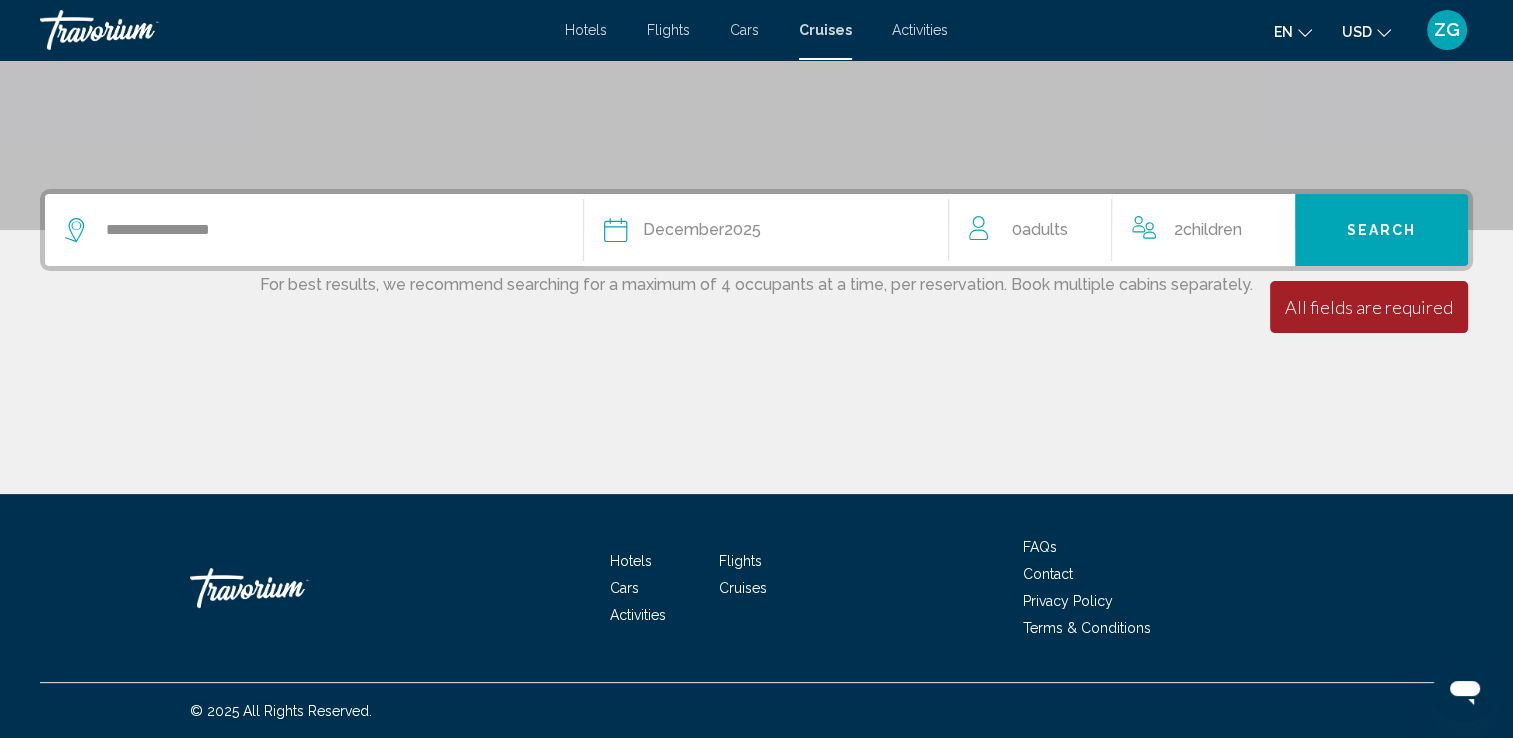 click at bounding box center [756, -70] 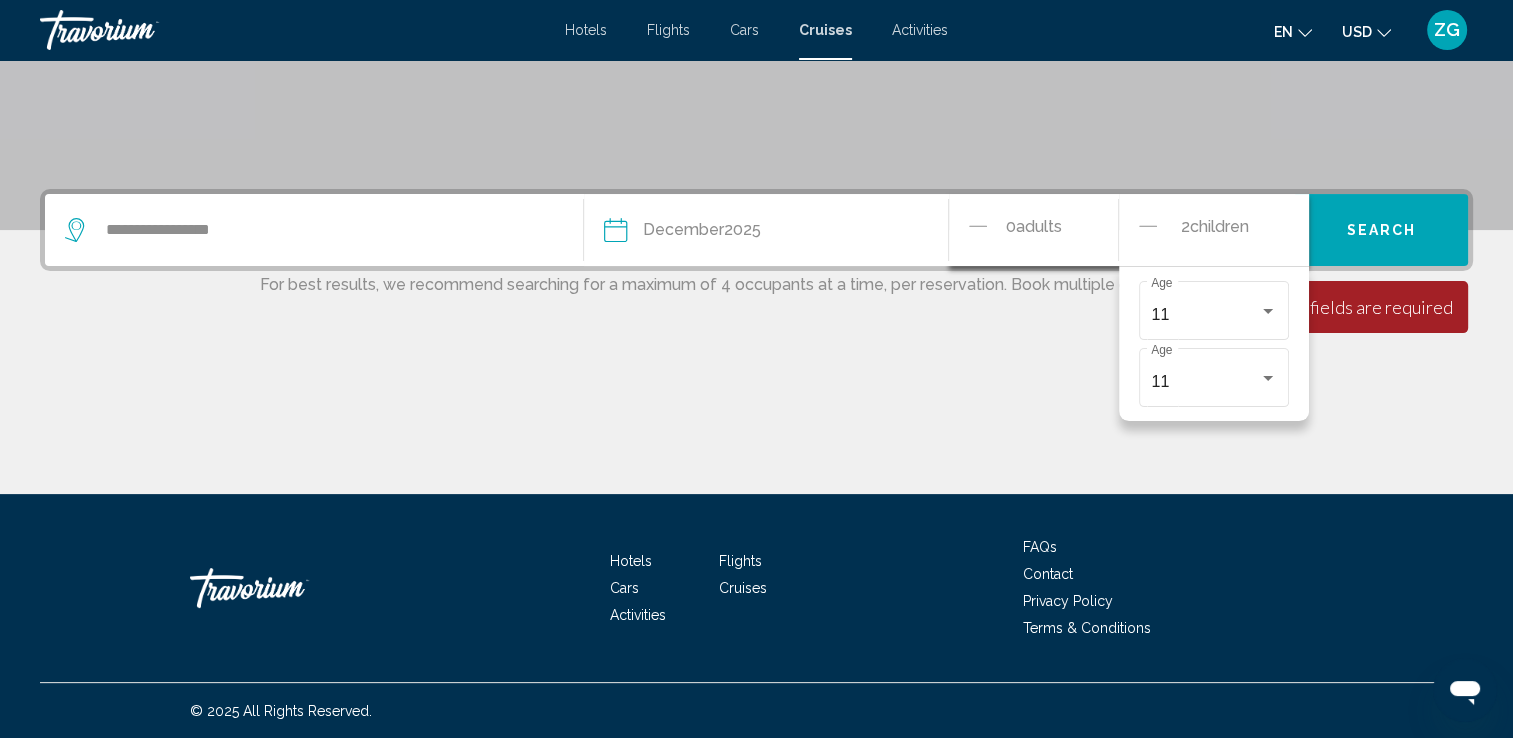 click on "0  Adult Adults" 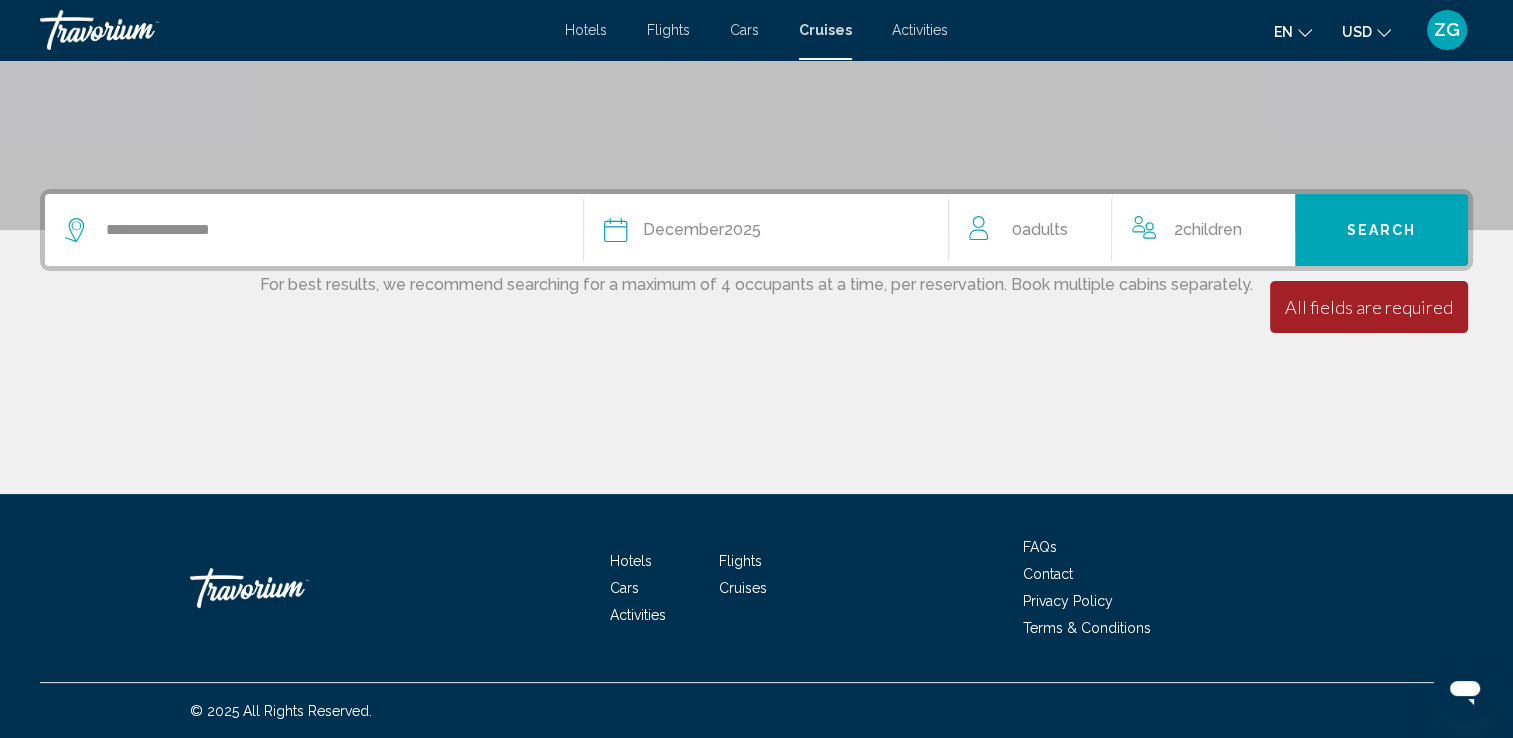 click 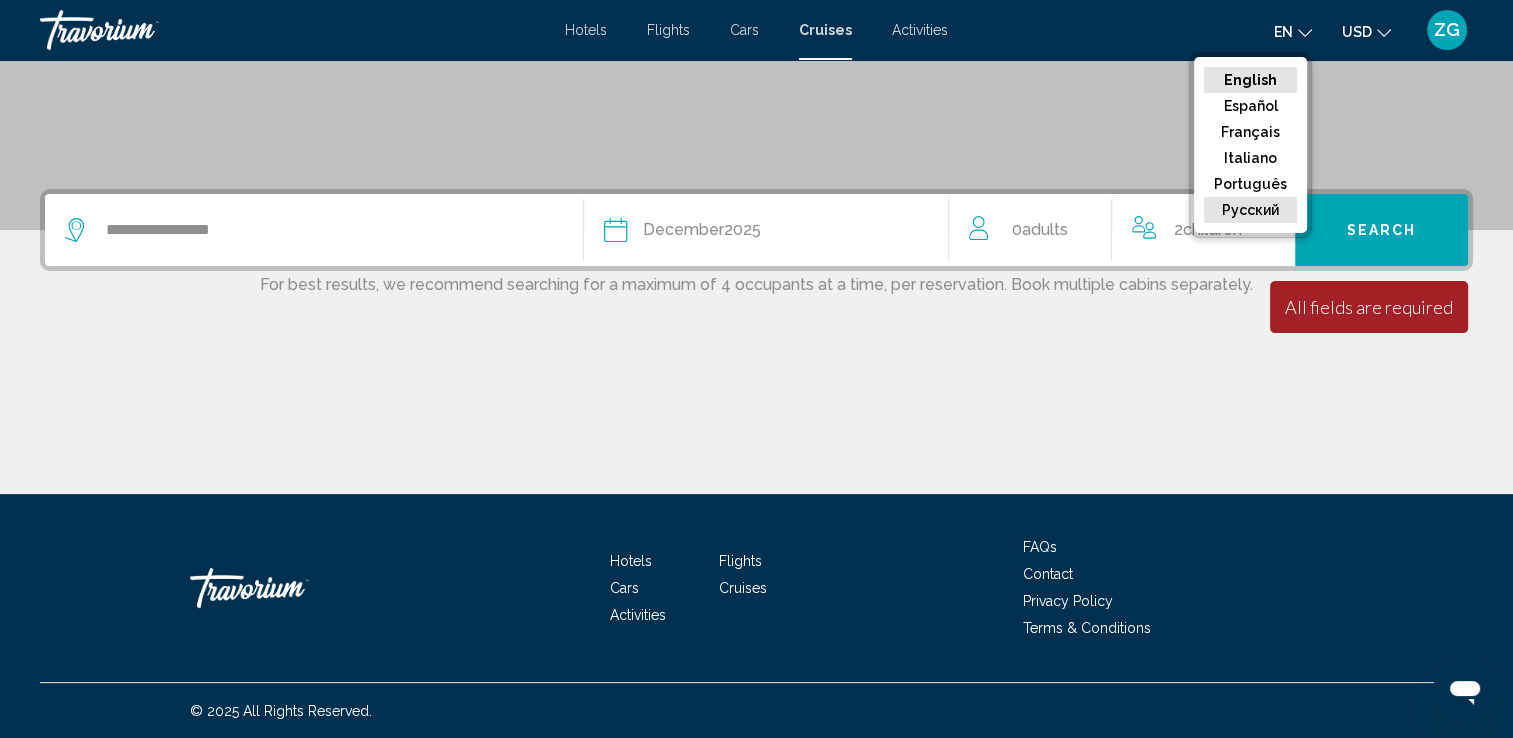 click on "русский" 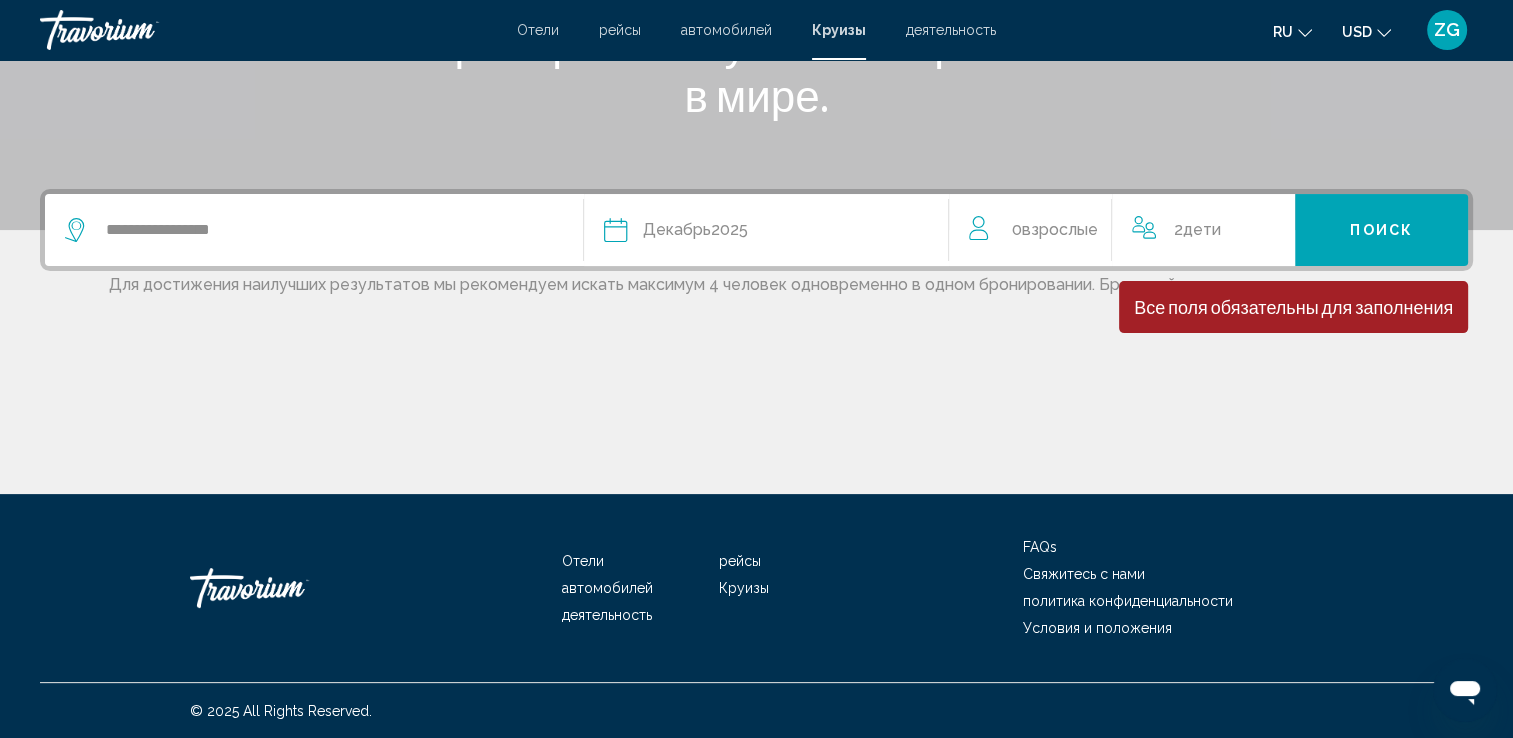 click on "Взрослые" 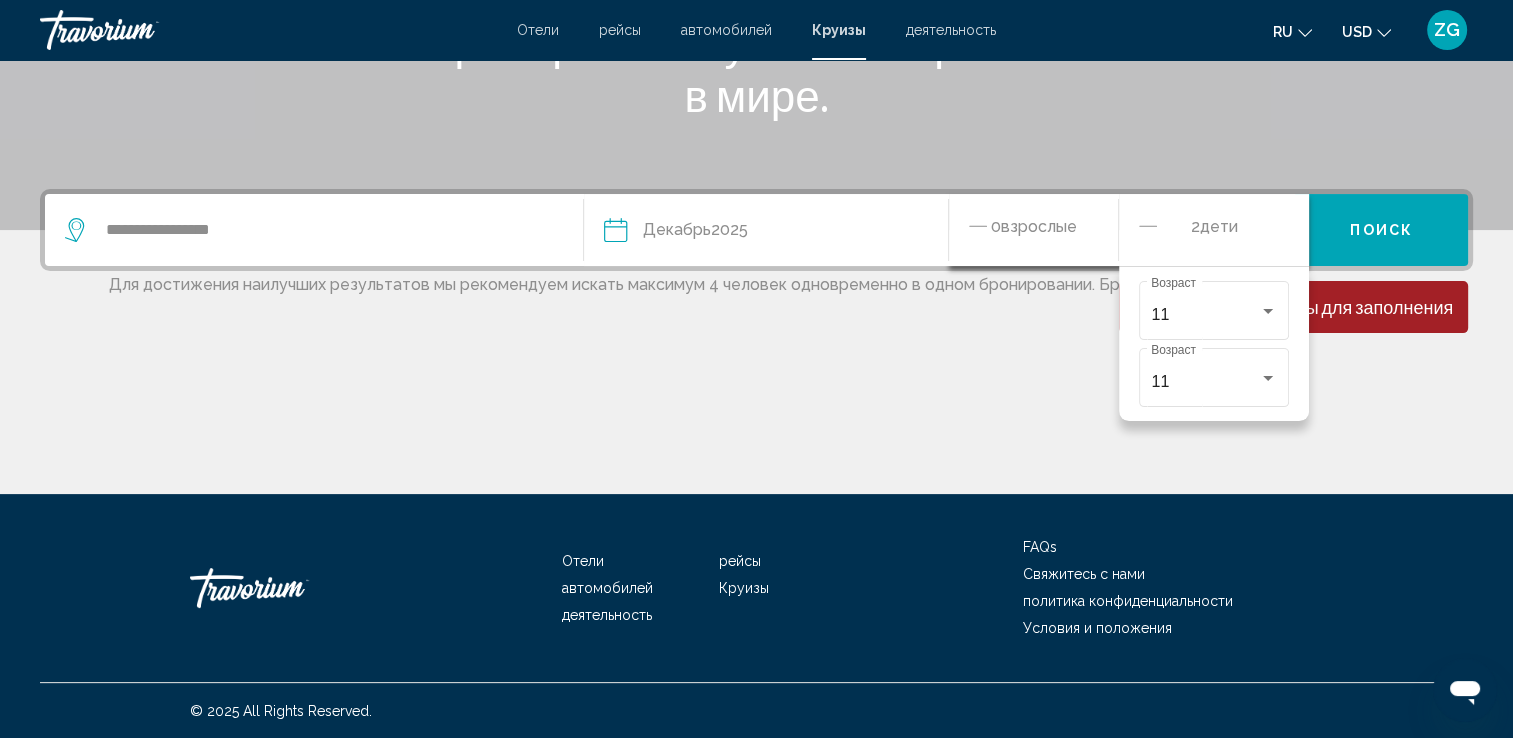 click on "Взрослые" 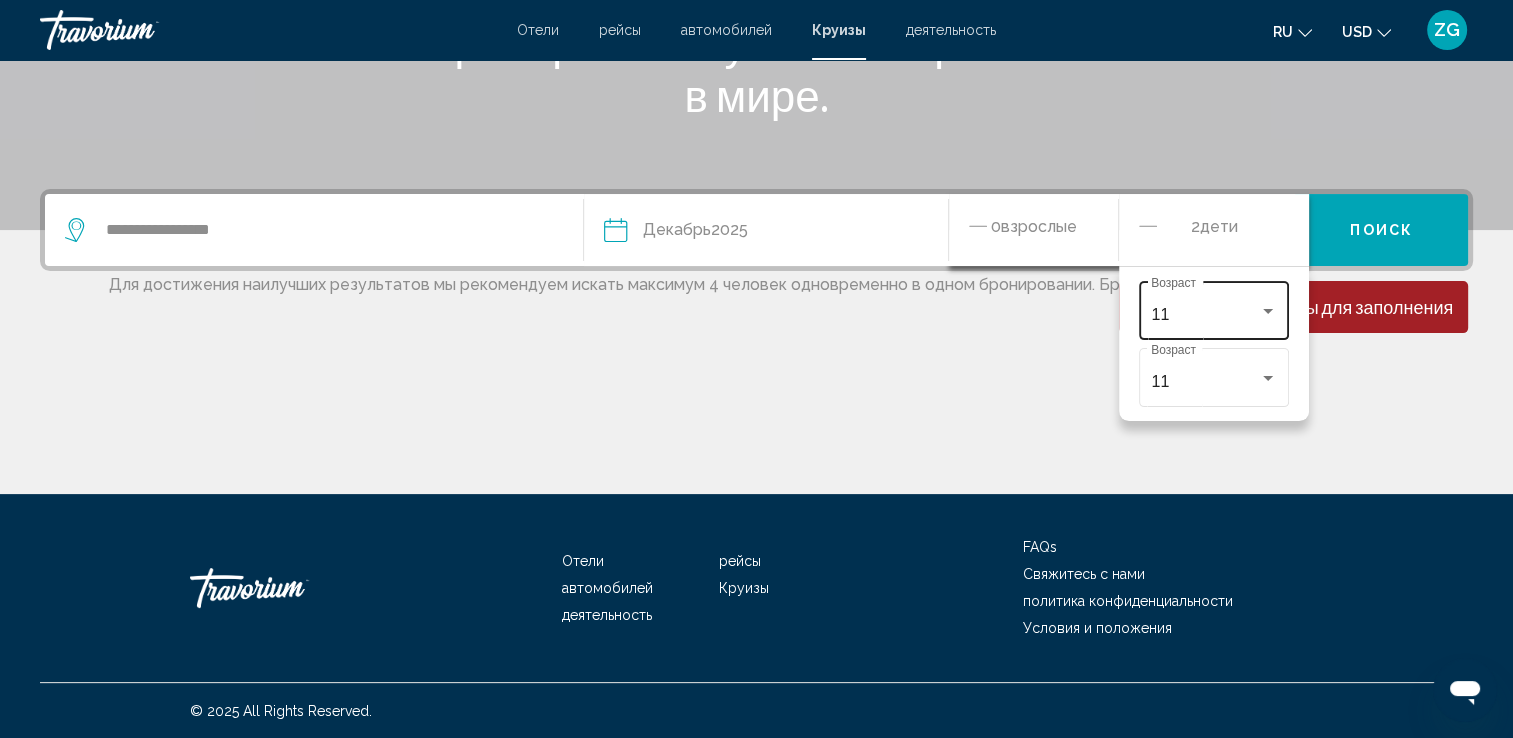 drag, startPoint x: 1053, startPoint y: 228, endPoint x: 1267, endPoint y: 299, distance: 225.47061 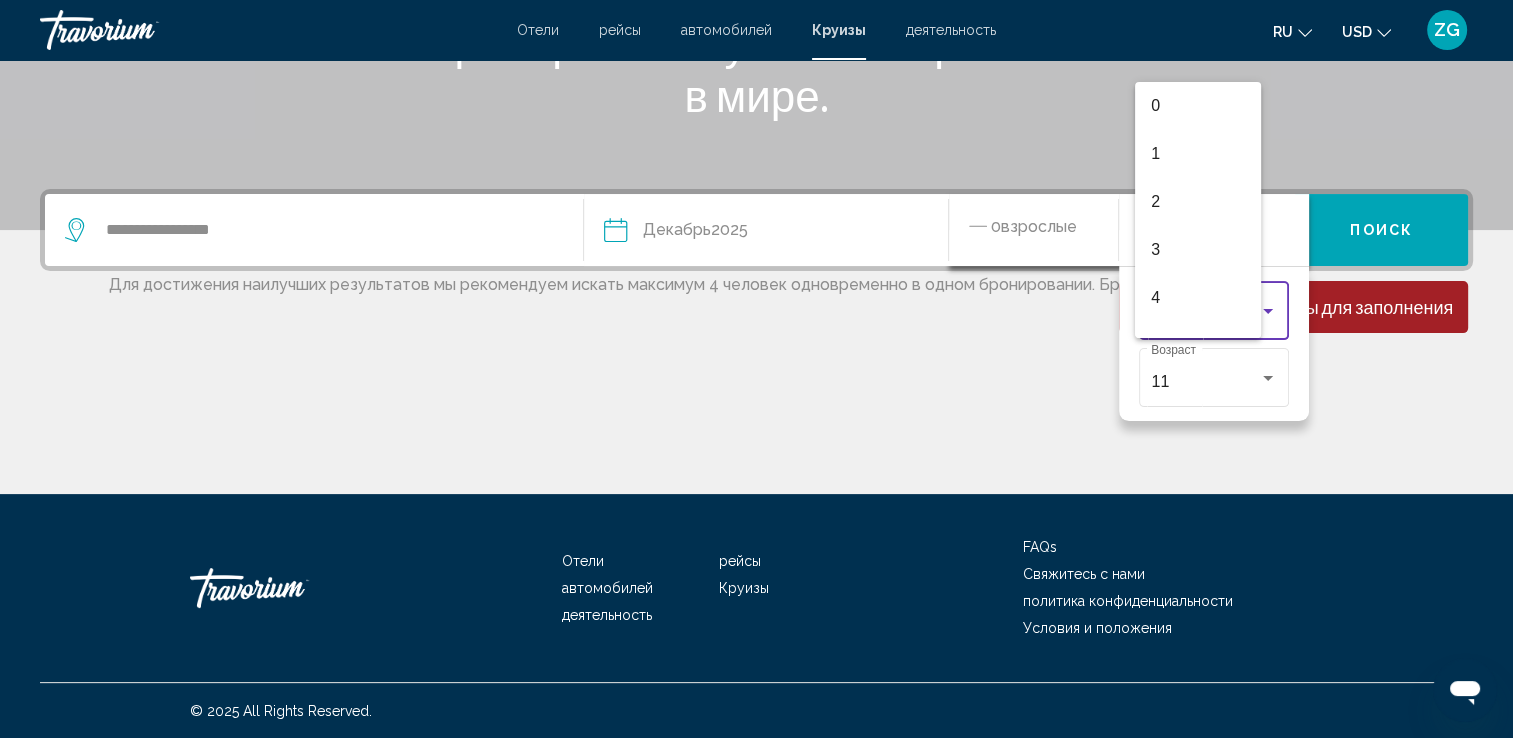 scroll, scrollTop: 320, scrollLeft: 0, axis: vertical 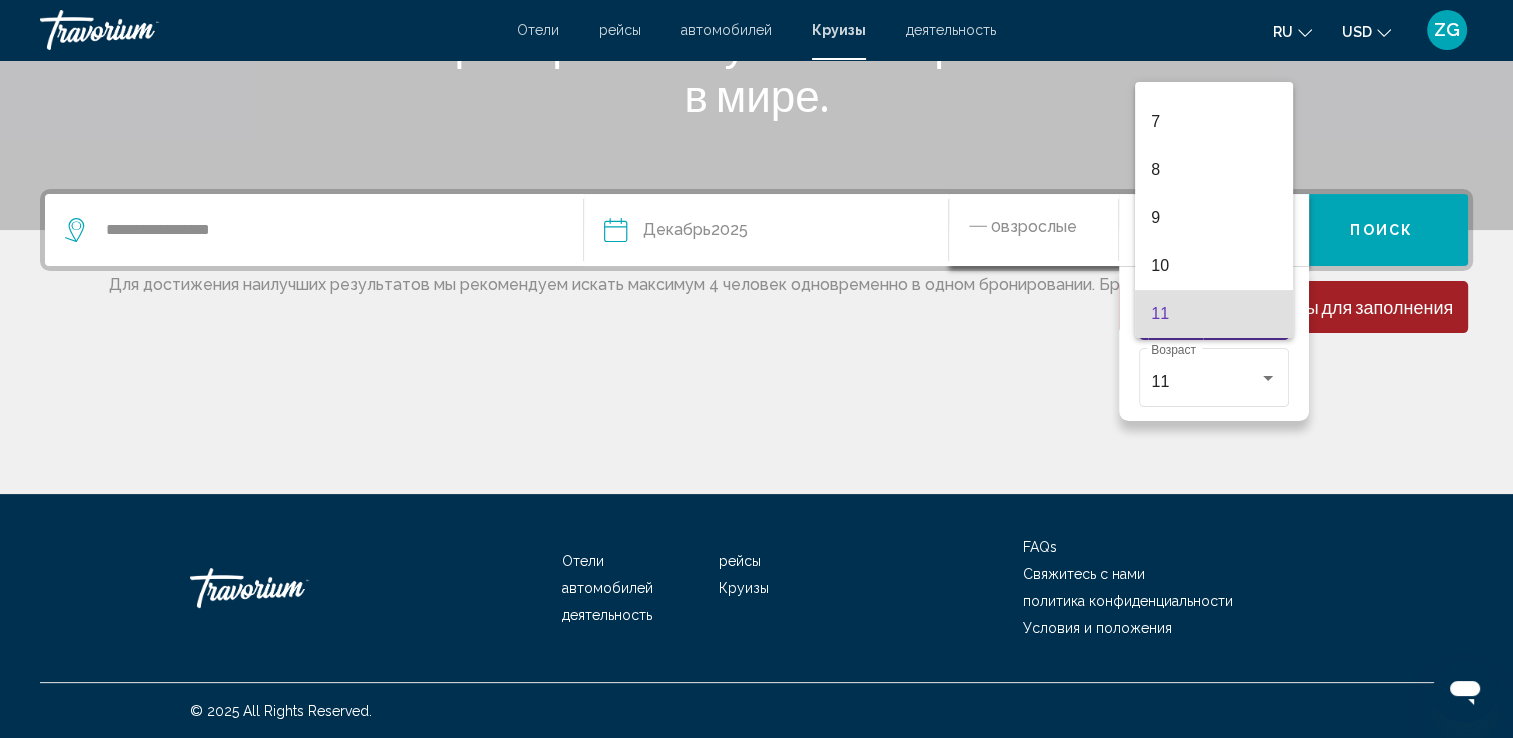 click at bounding box center [756, 369] 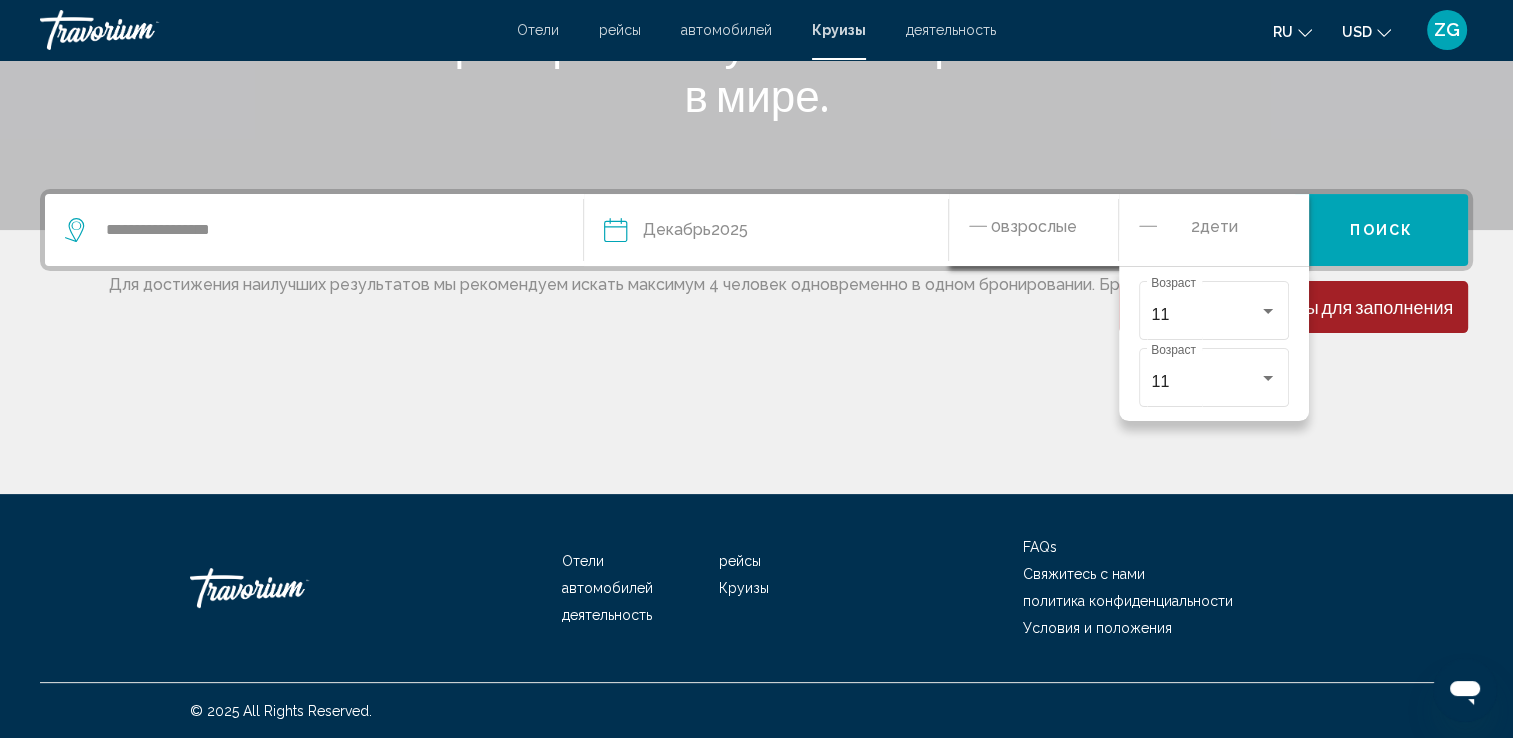 click on "0  Взрослый Взрослые" 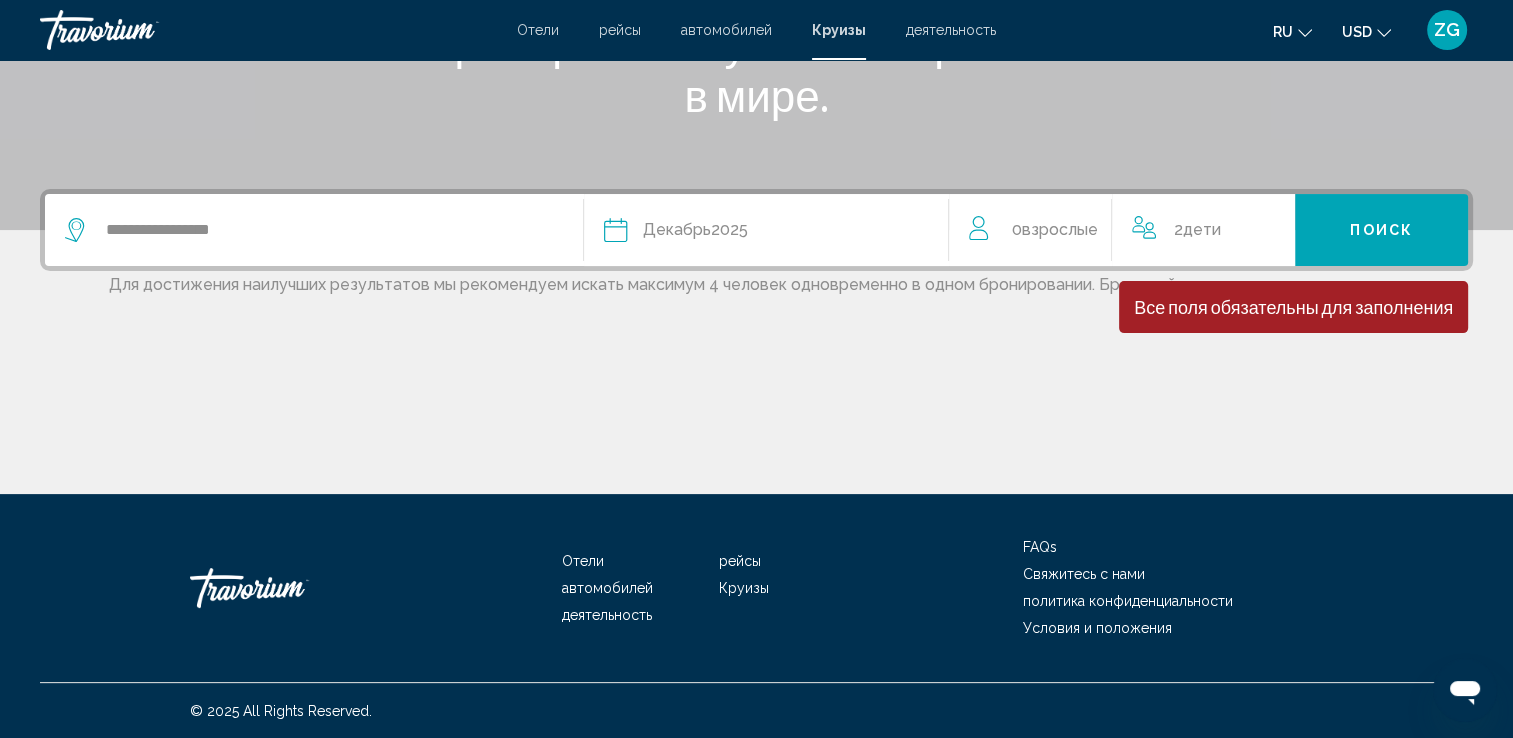 click at bounding box center [756, -70] 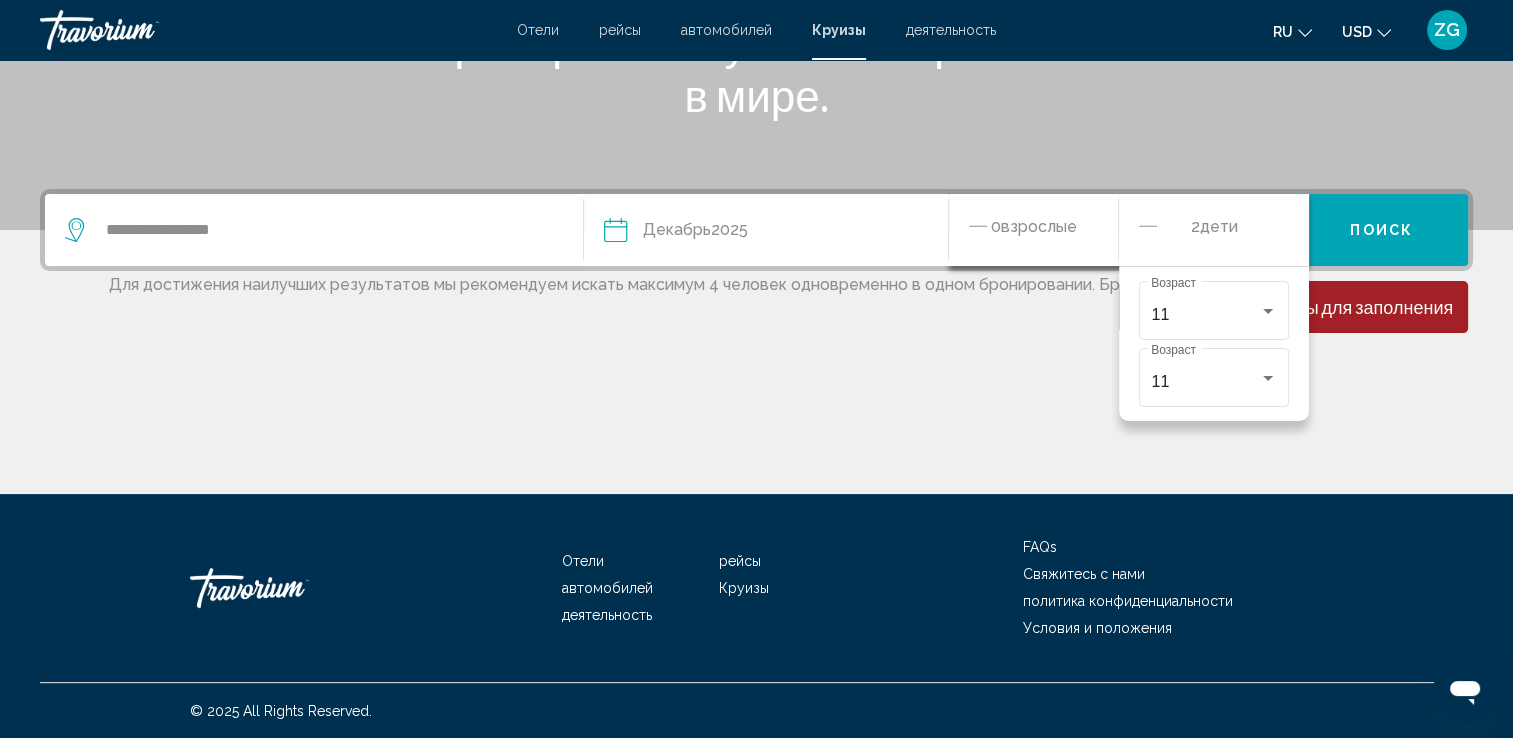 click on "Взрослые" 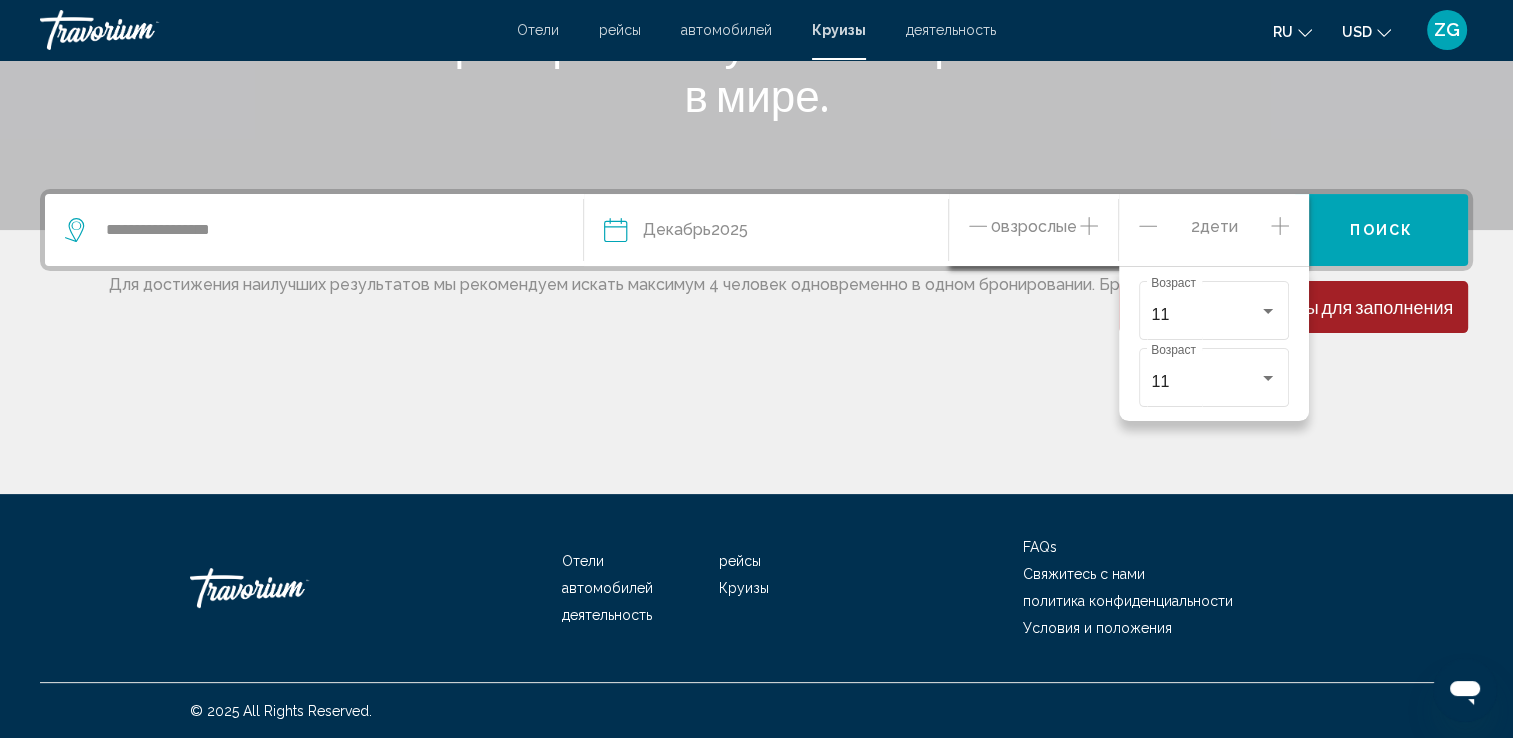 click 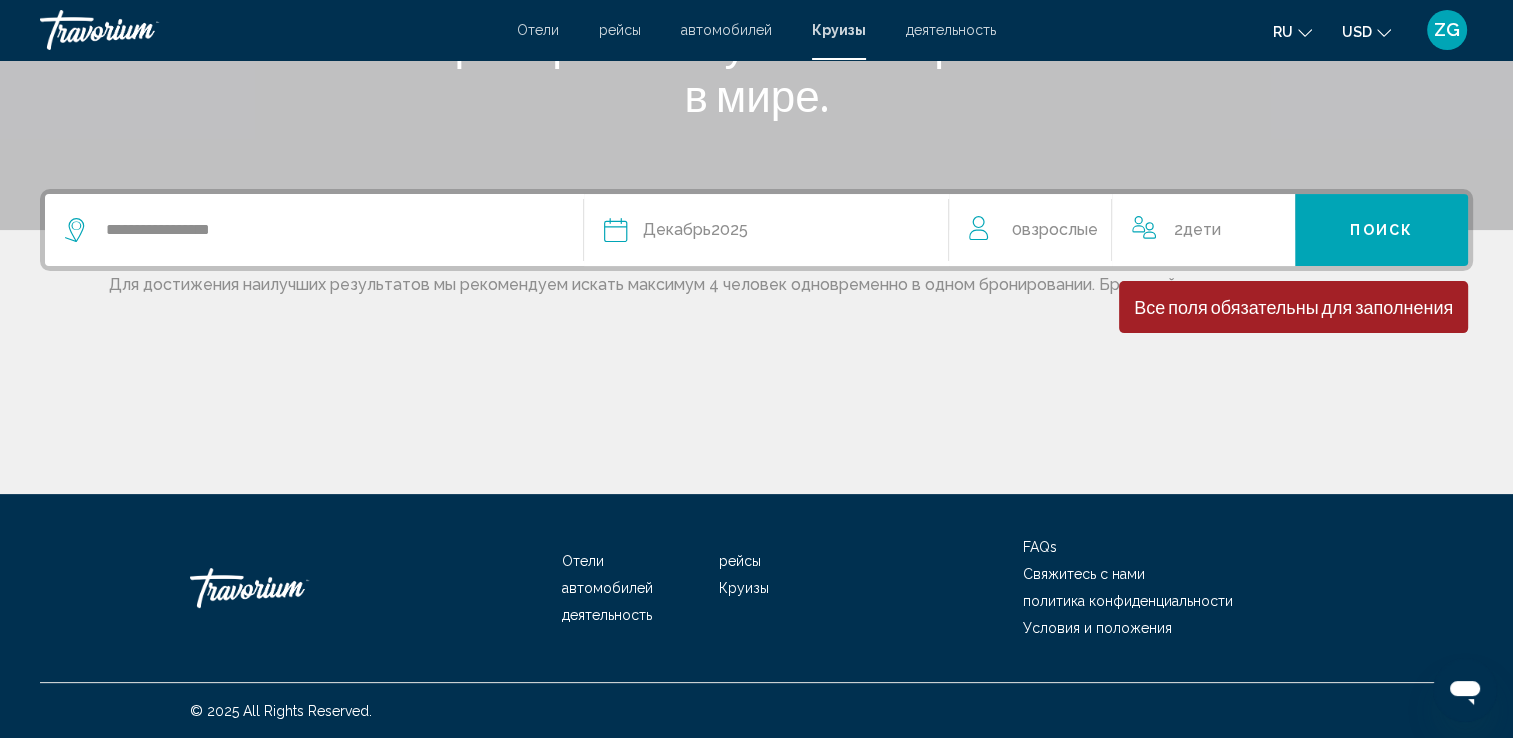 click at bounding box center (756, 419) 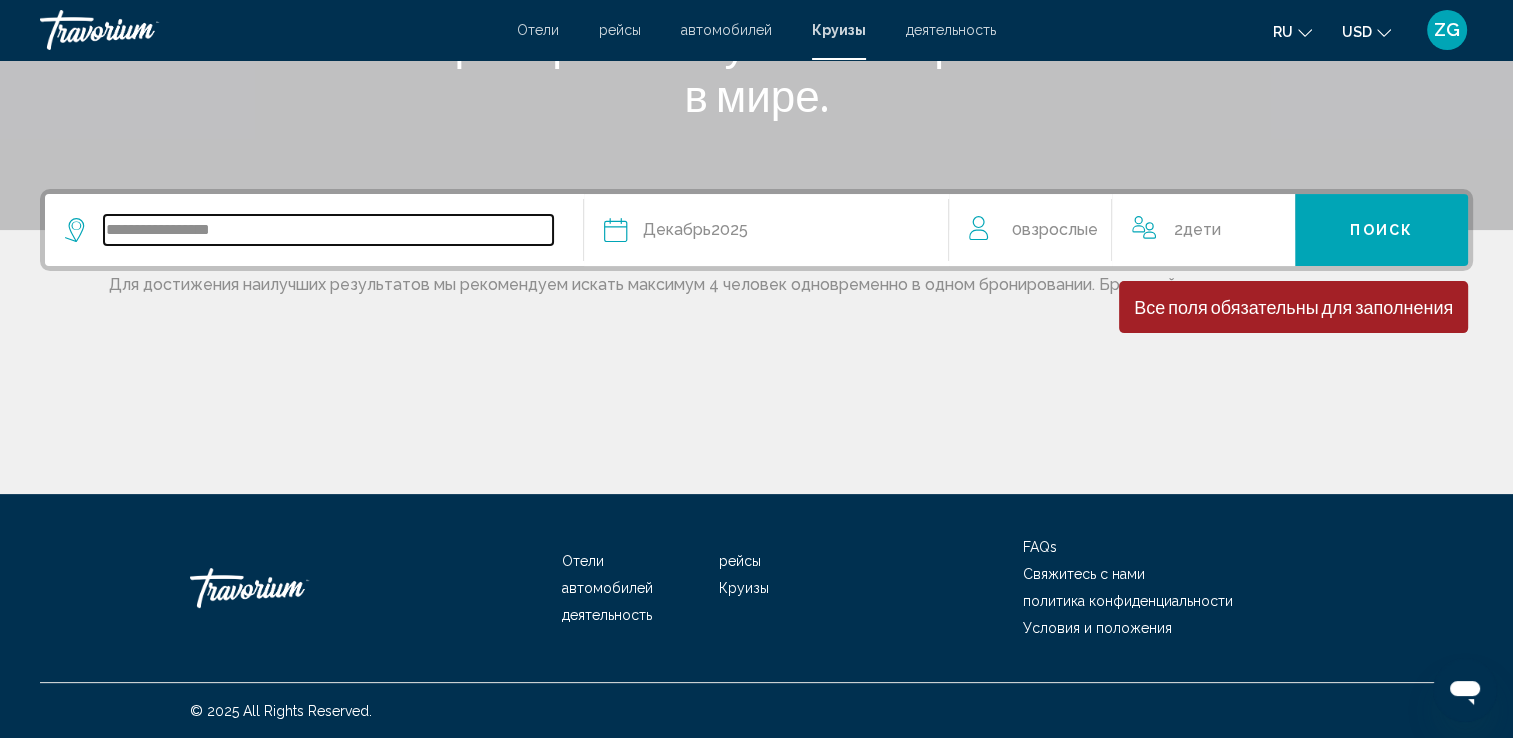 click on "**********" at bounding box center [328, 230] 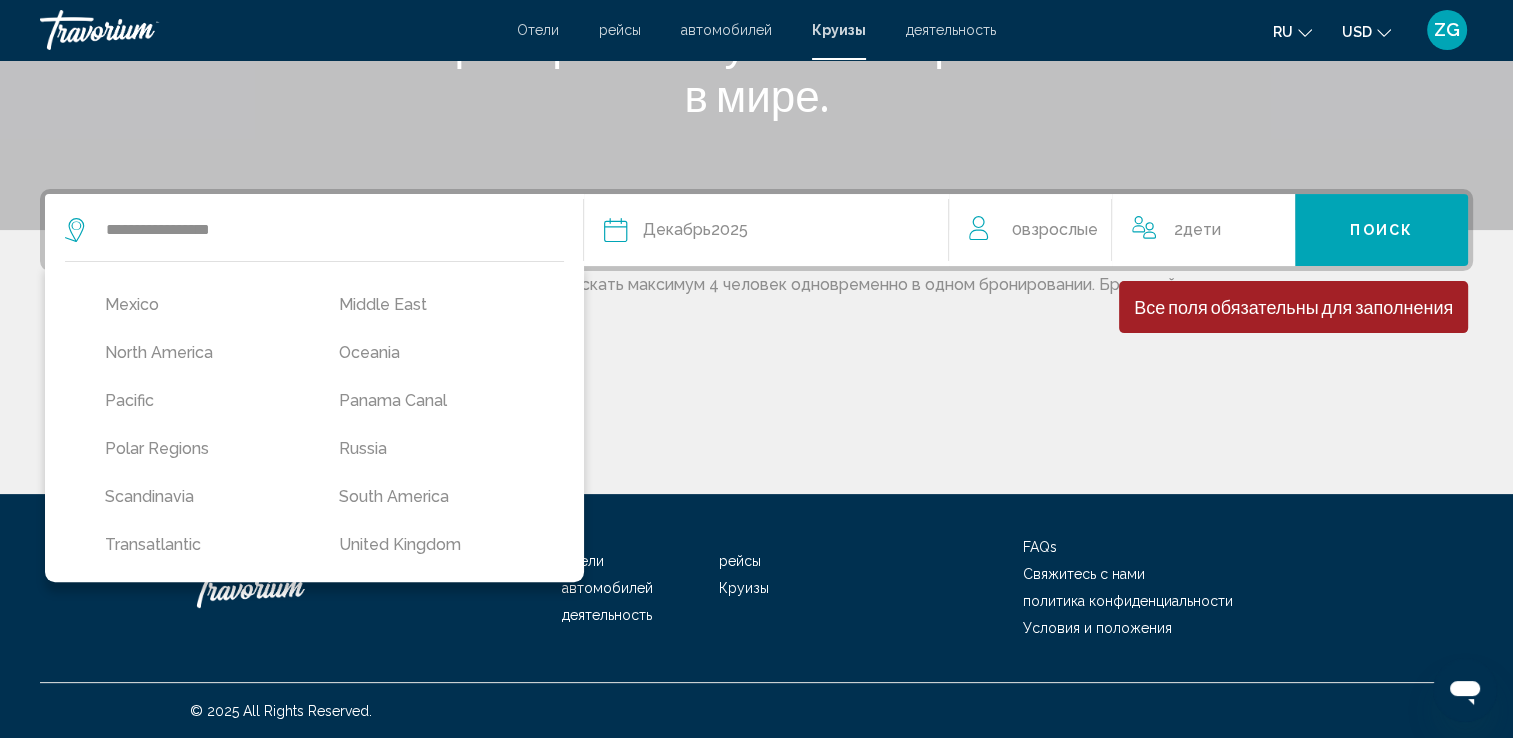 scroll, scrollTop: 516, scrollLeft: 0, axis: vertical 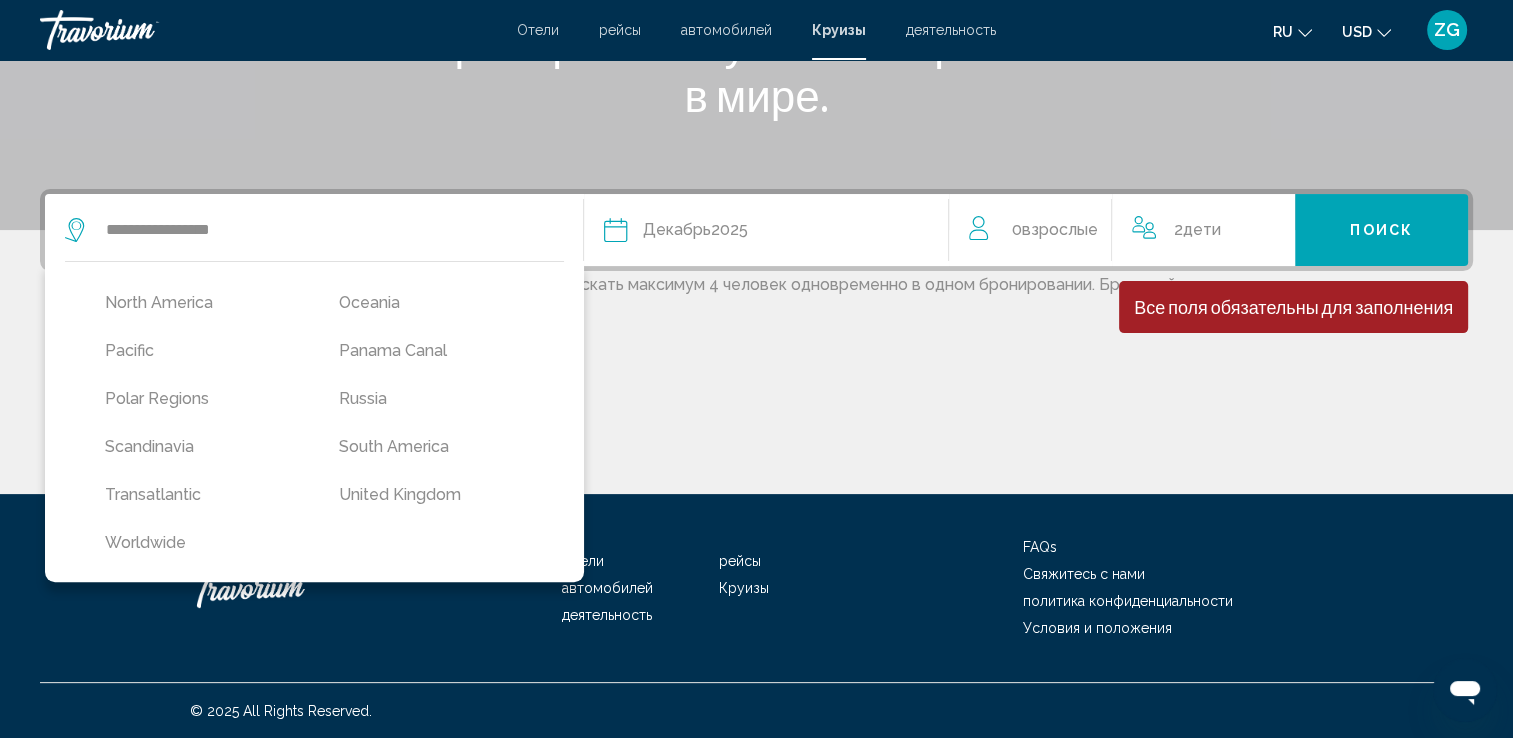 click at bounding box center [314, 261] 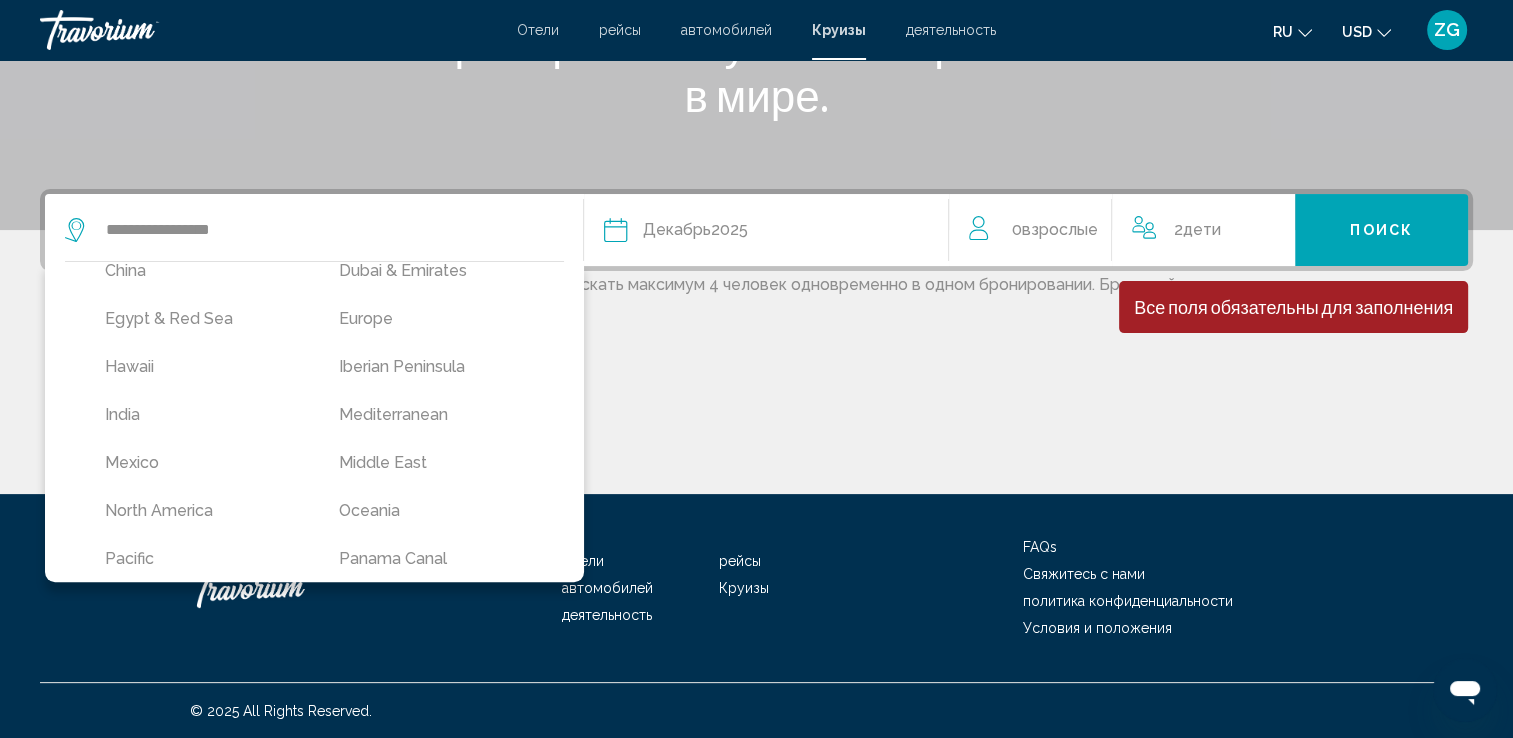 scroll, scrollTop: 287, scrollLeft: 0, axis: vertical 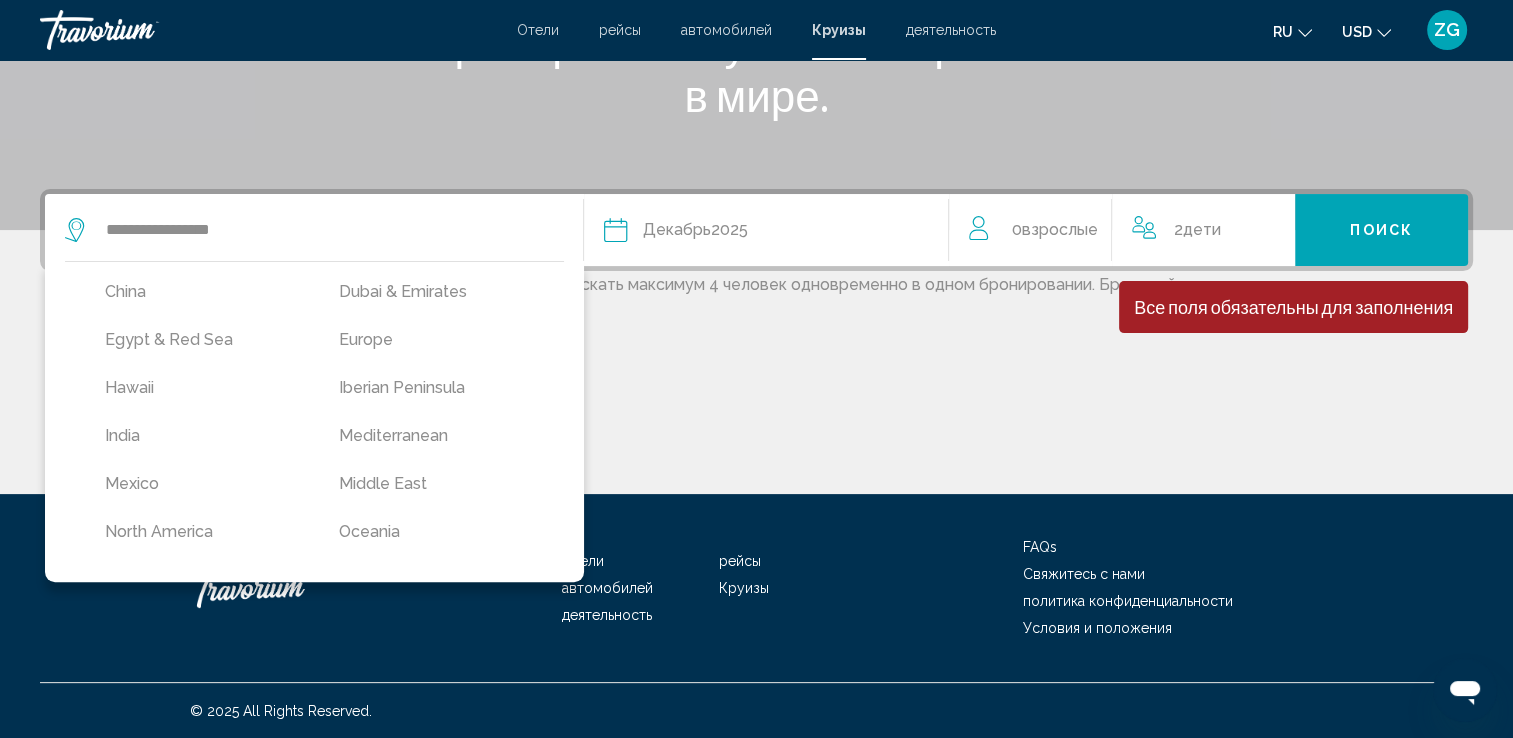drag, startPoint x: 556, startPoint y: 260, endPoint x: 557, endPoint y: 278, distance: 18.027756 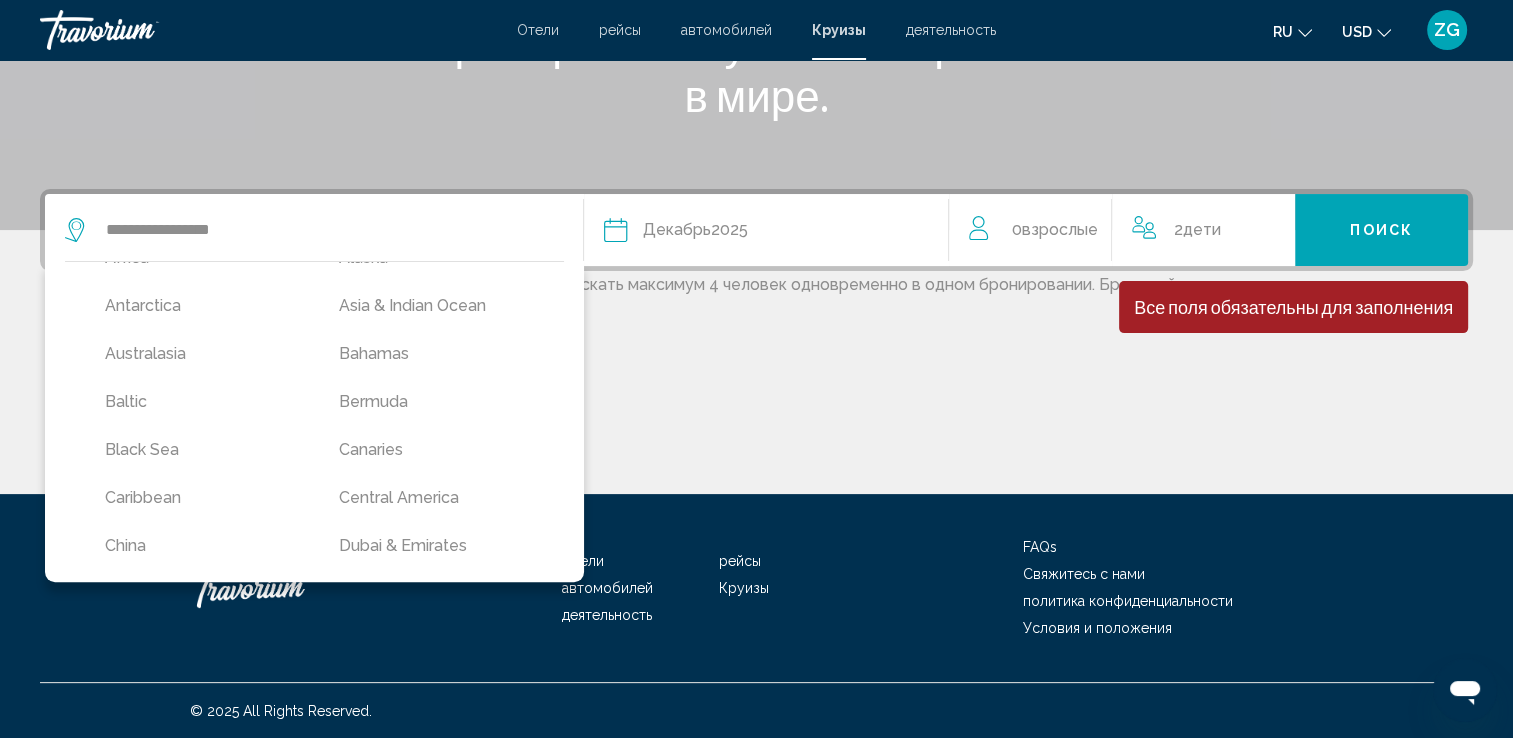 scroll, scrollTop: 0, scrollLeft: 0, axis: both 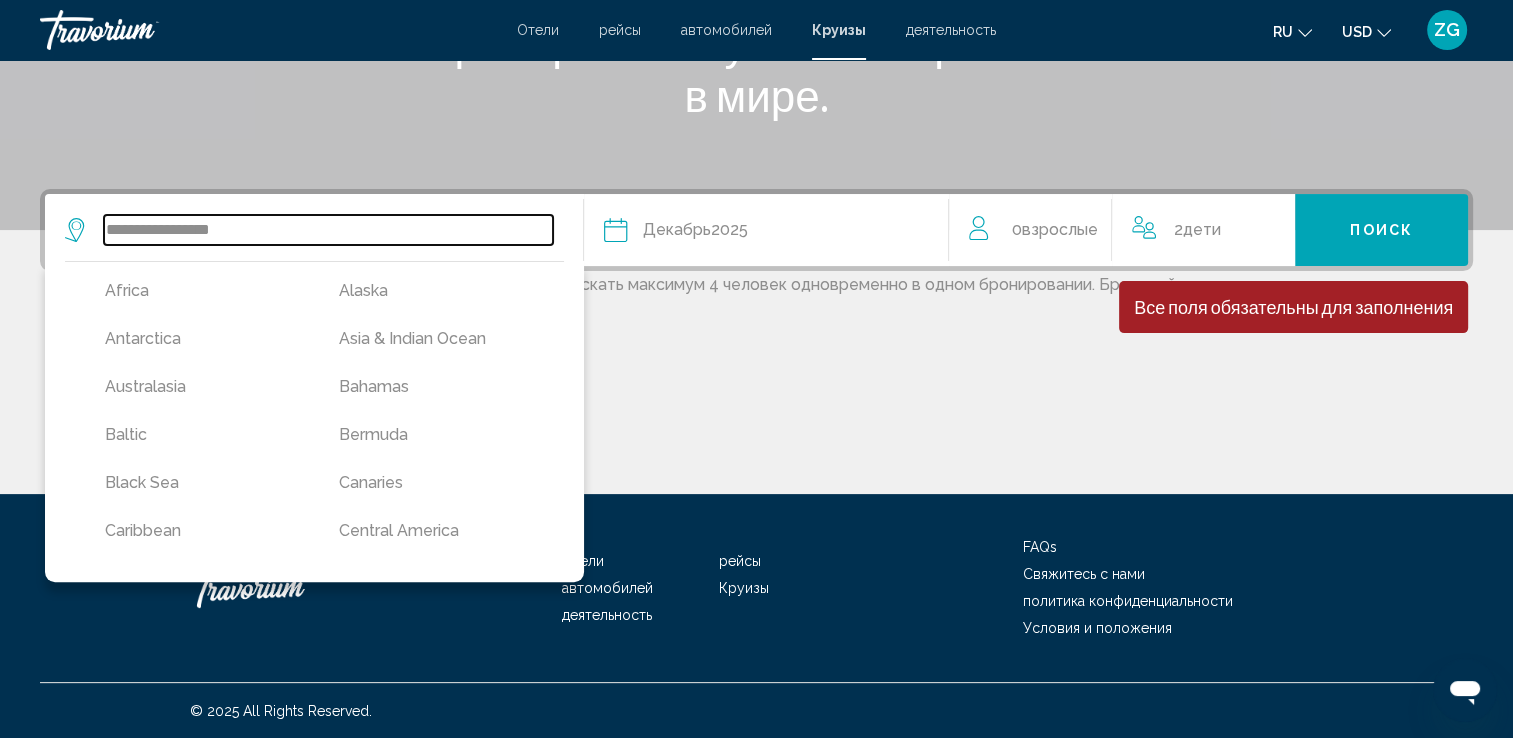 click on "**********" at bounding box center (328, 230) 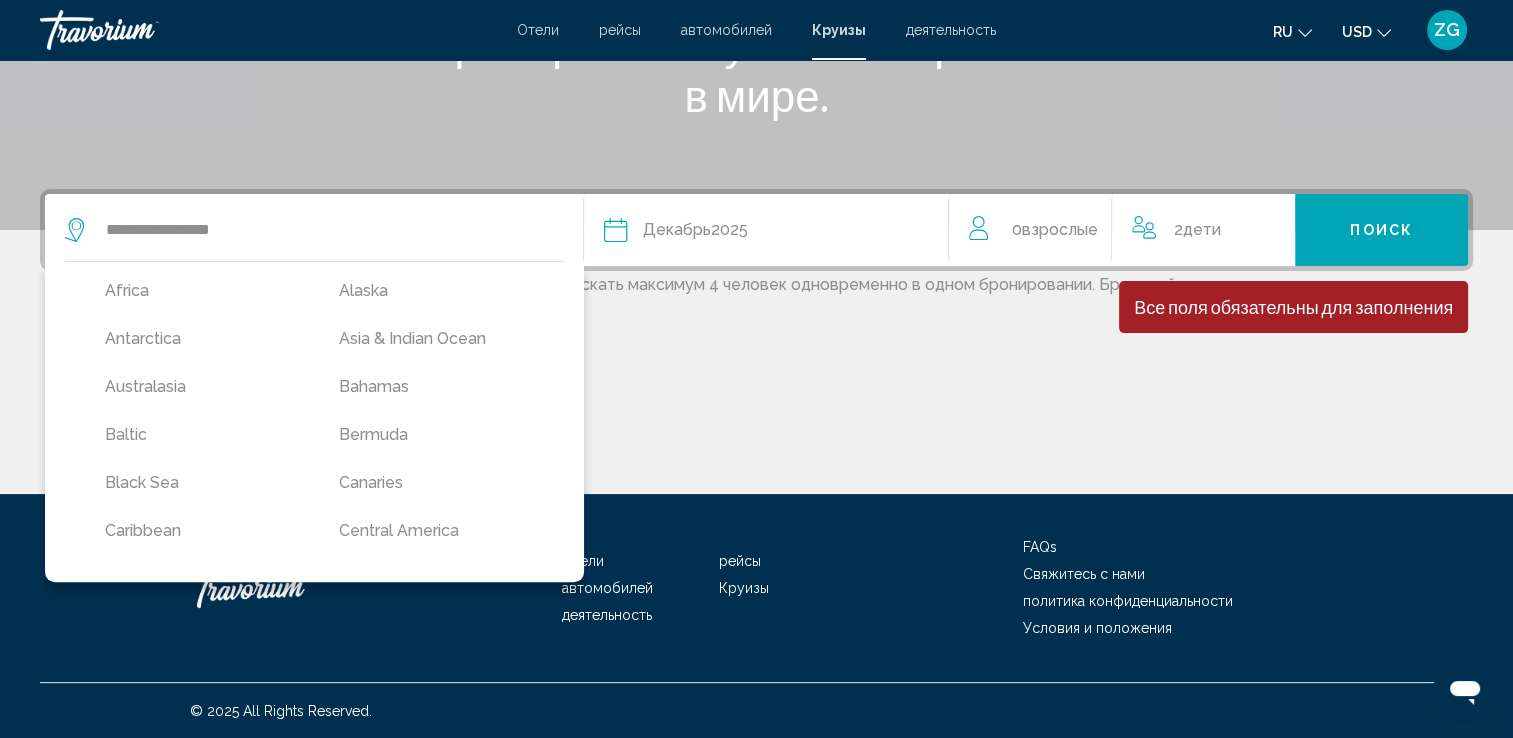 click on "Дата [MONTH]  [YEAR]
[YEAR]
январь февраль Маршировать апрель Может Июнь Июль Август Сентябрь Октябрь ноябрь Декабрь" 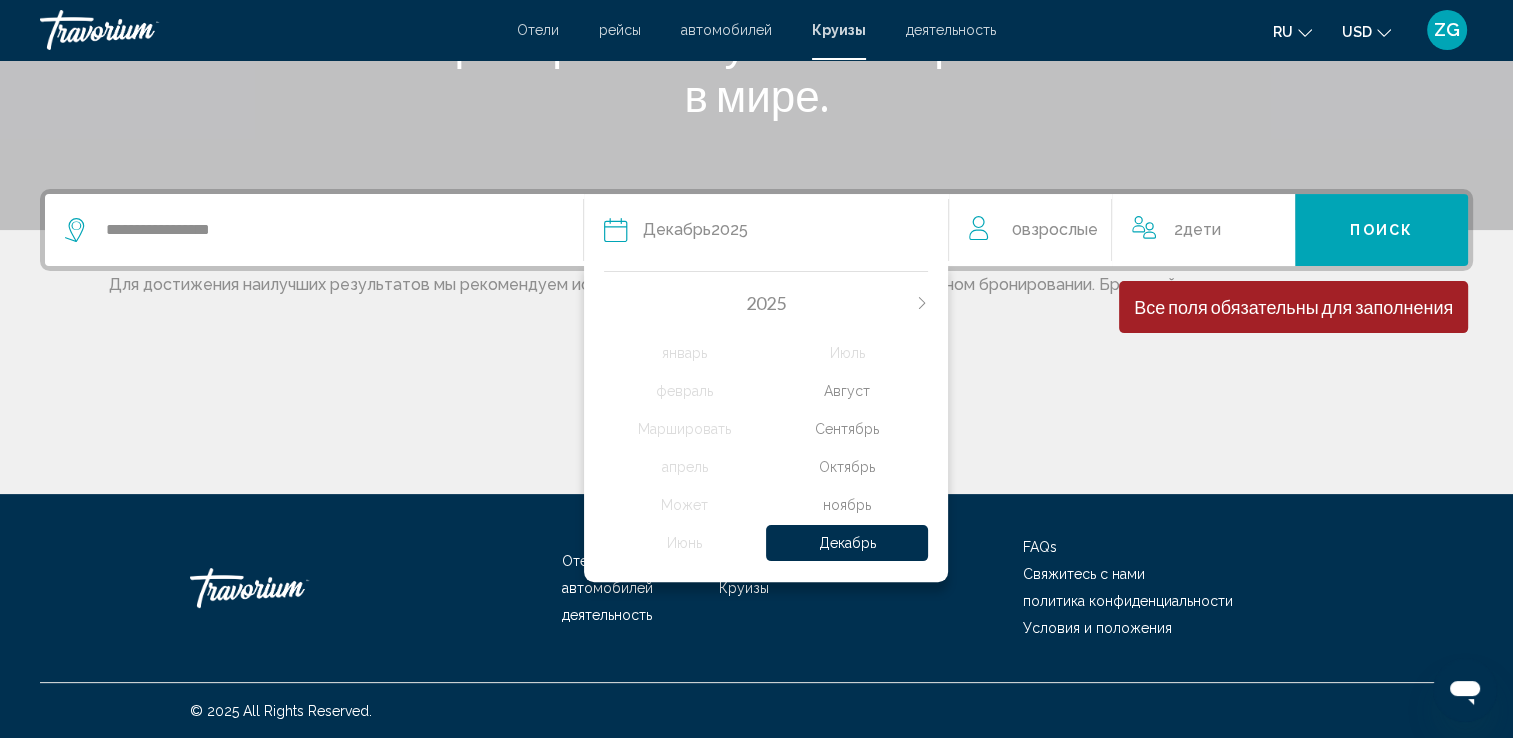 click on "Декабрь" 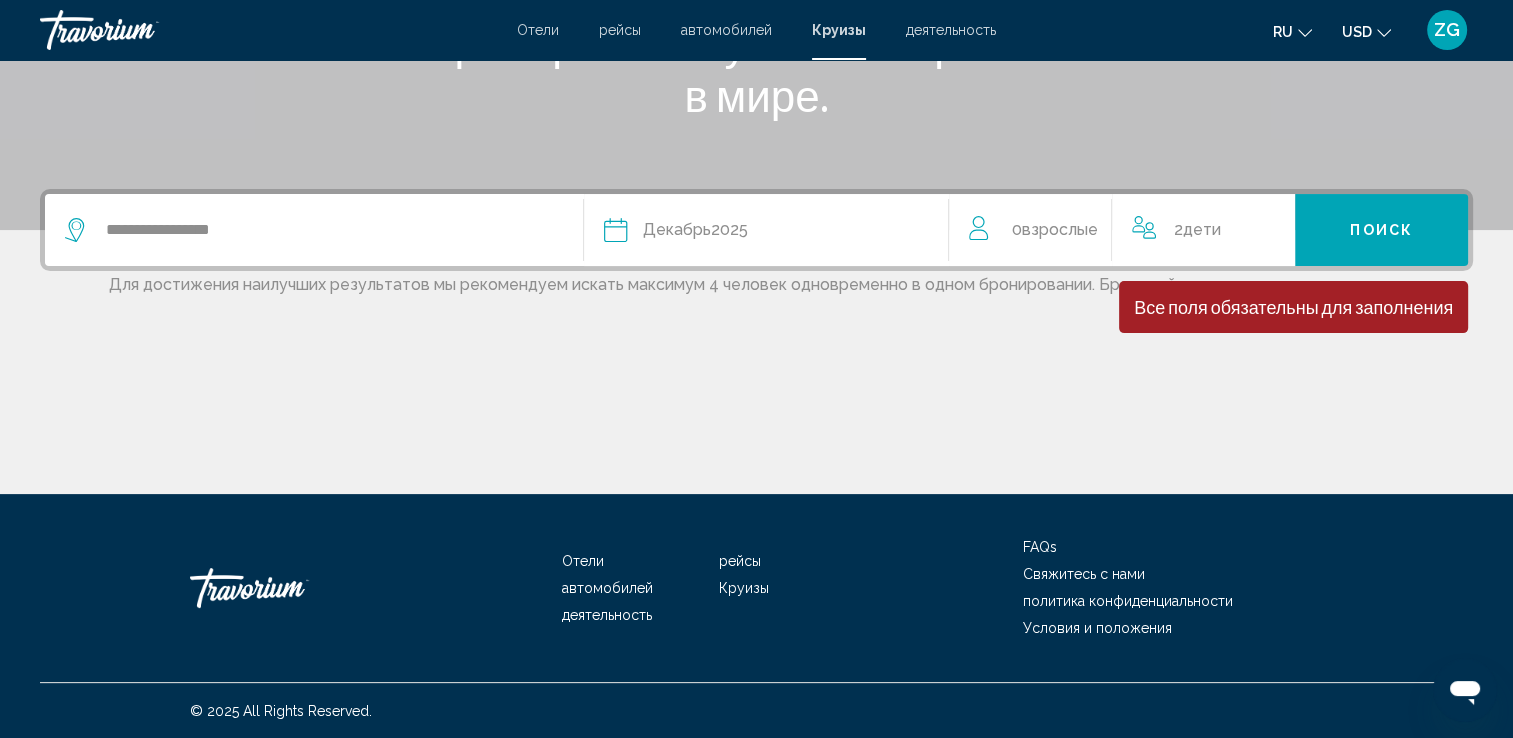 click 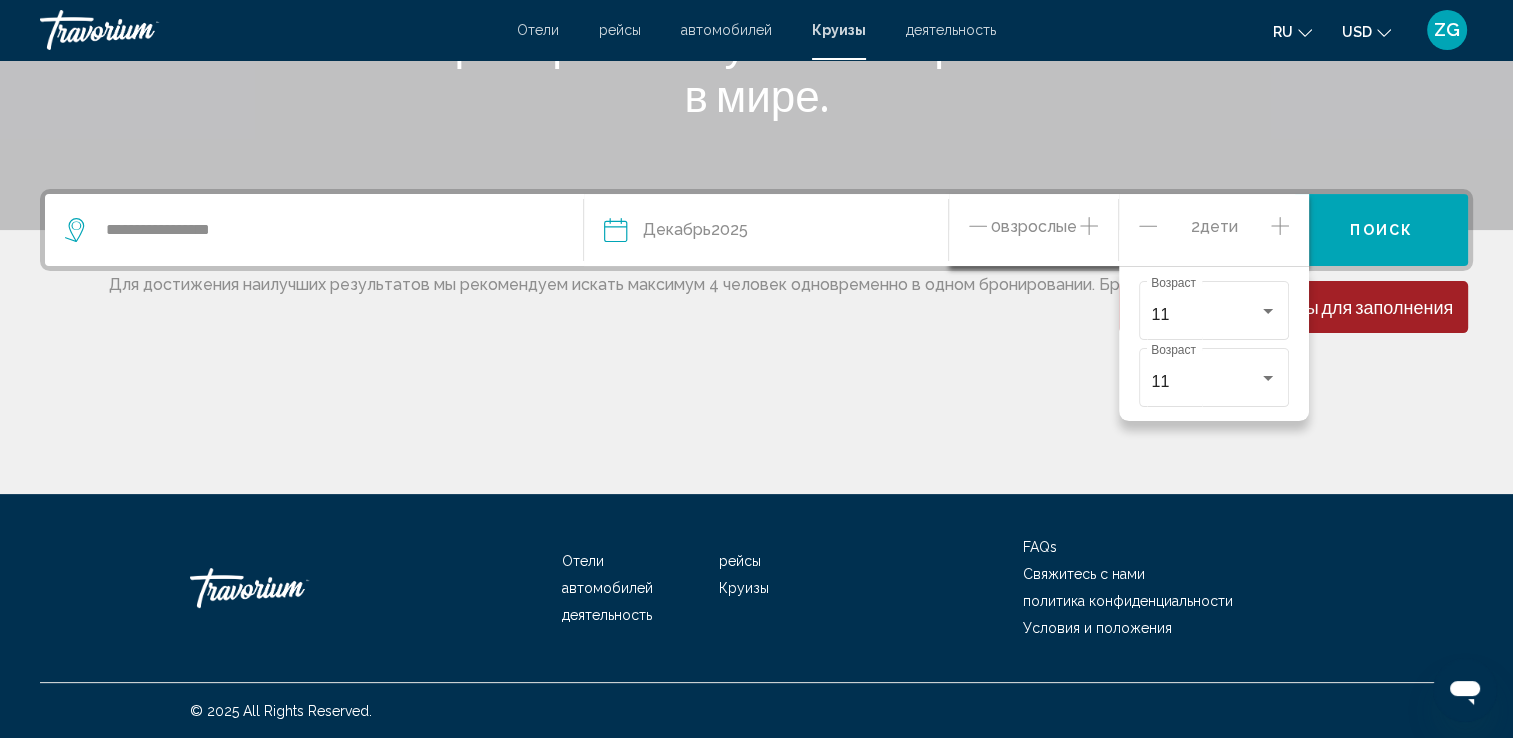 click on "0  Взрослый Взрослые" 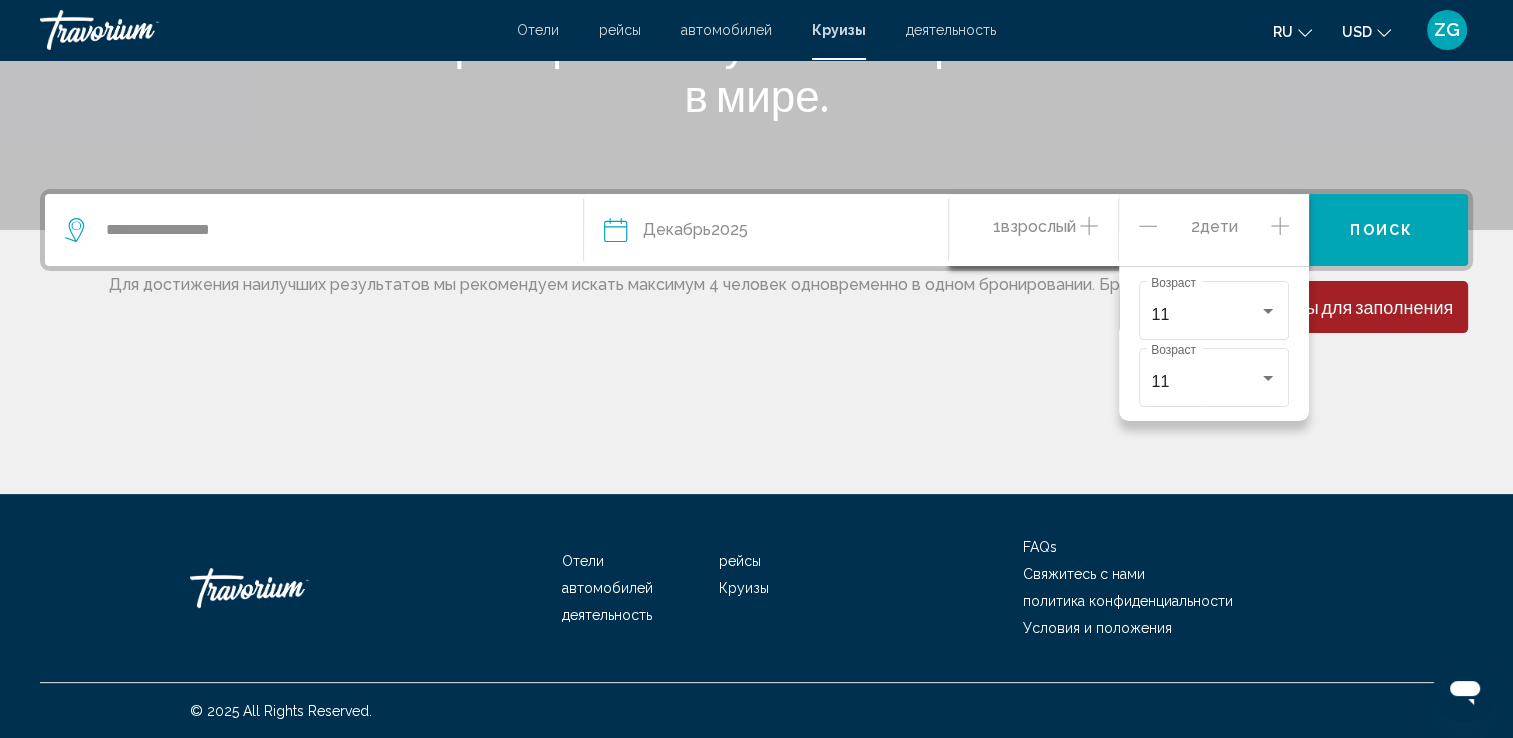 click 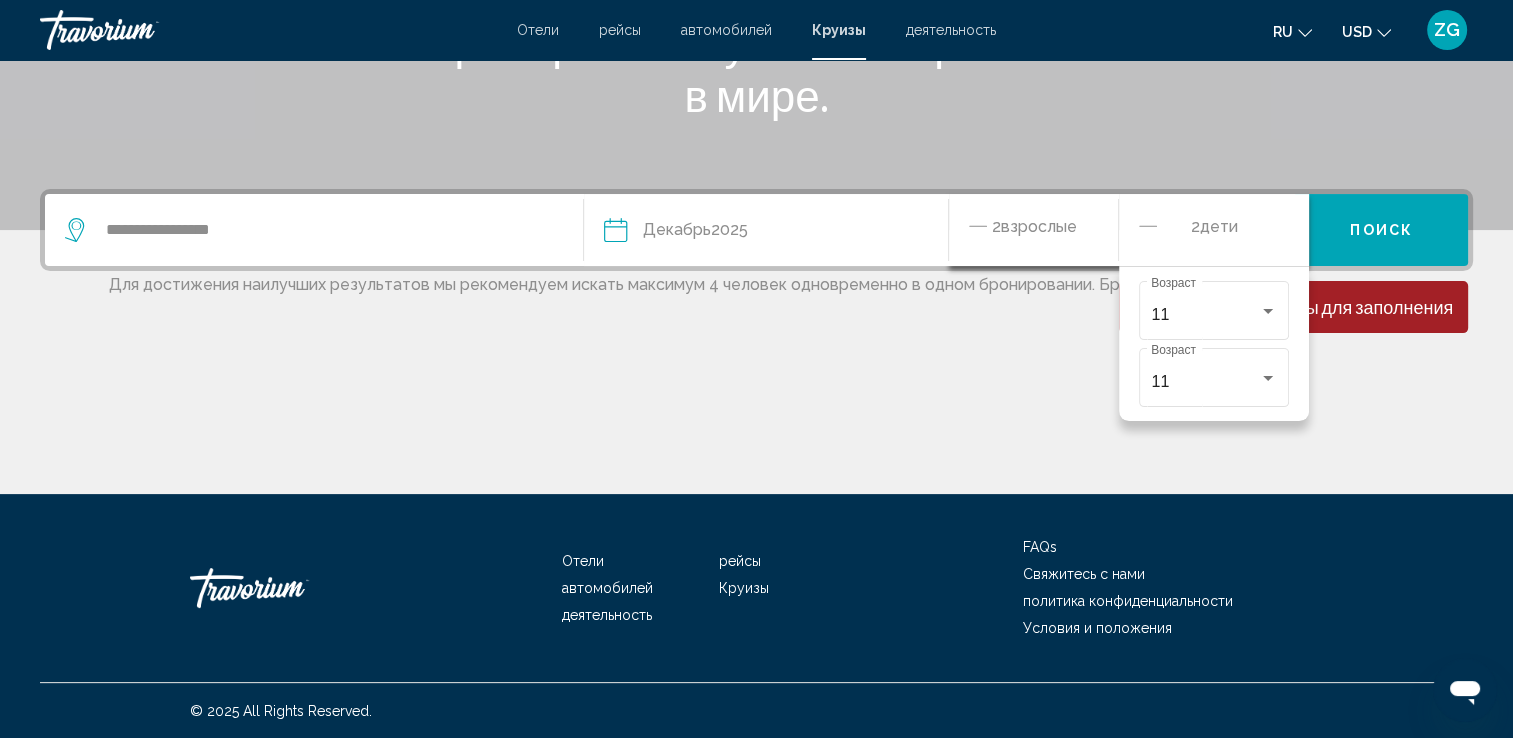 click on "11 Возраст 11 Возраст" at bounding box center [1214, 343] 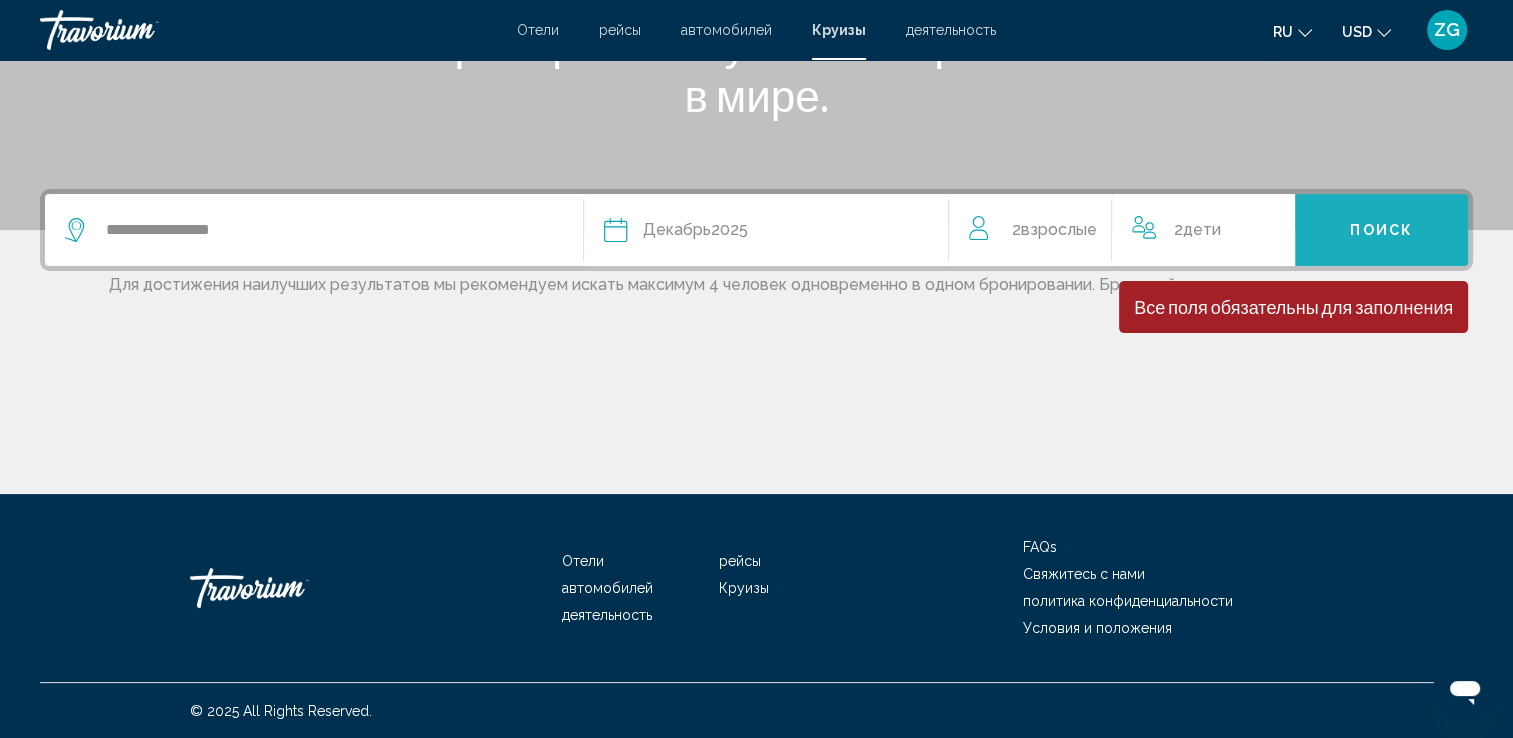 click on "Поиск" at bounding box center [1381, 231] 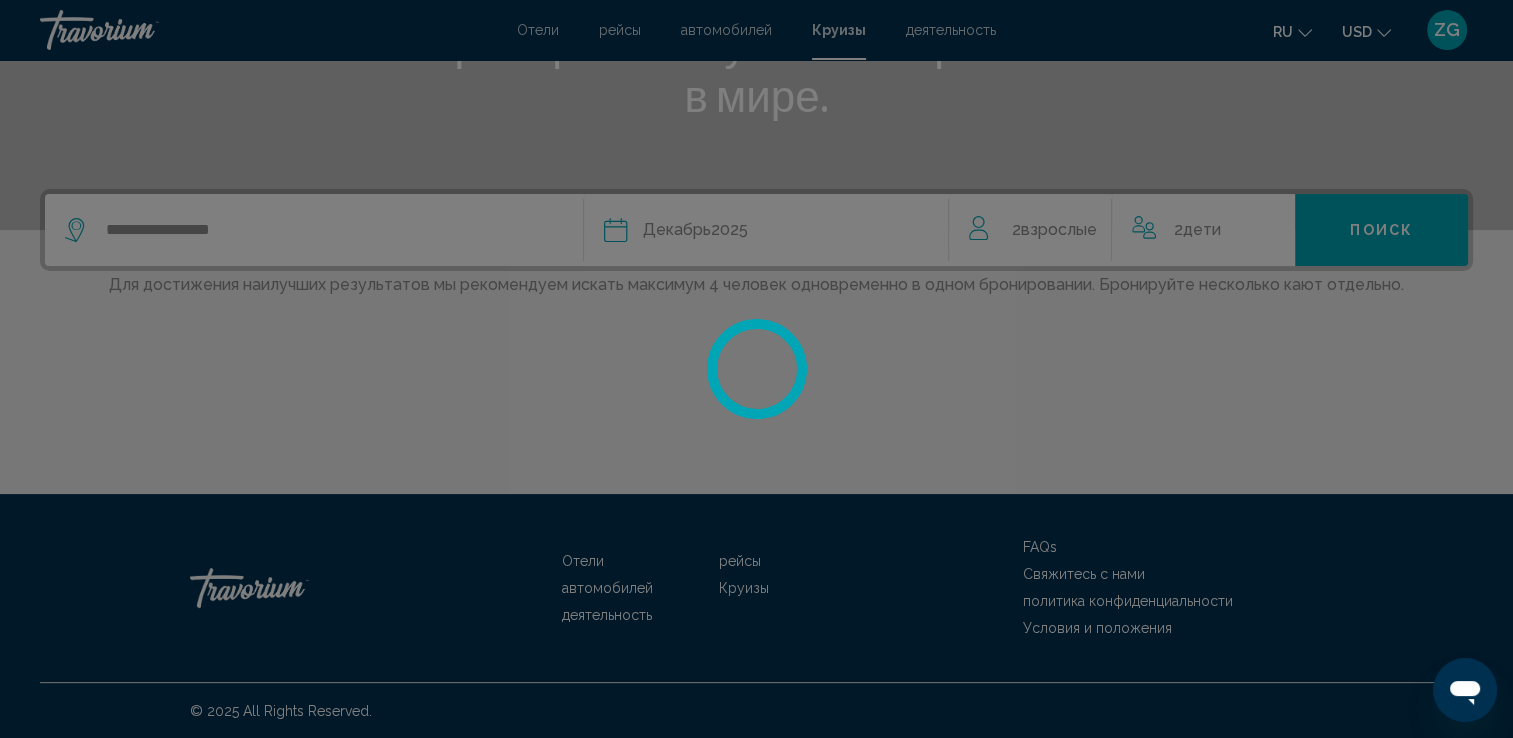 scroll, scrollTop: 0, scrollLeft: 0, axis: both 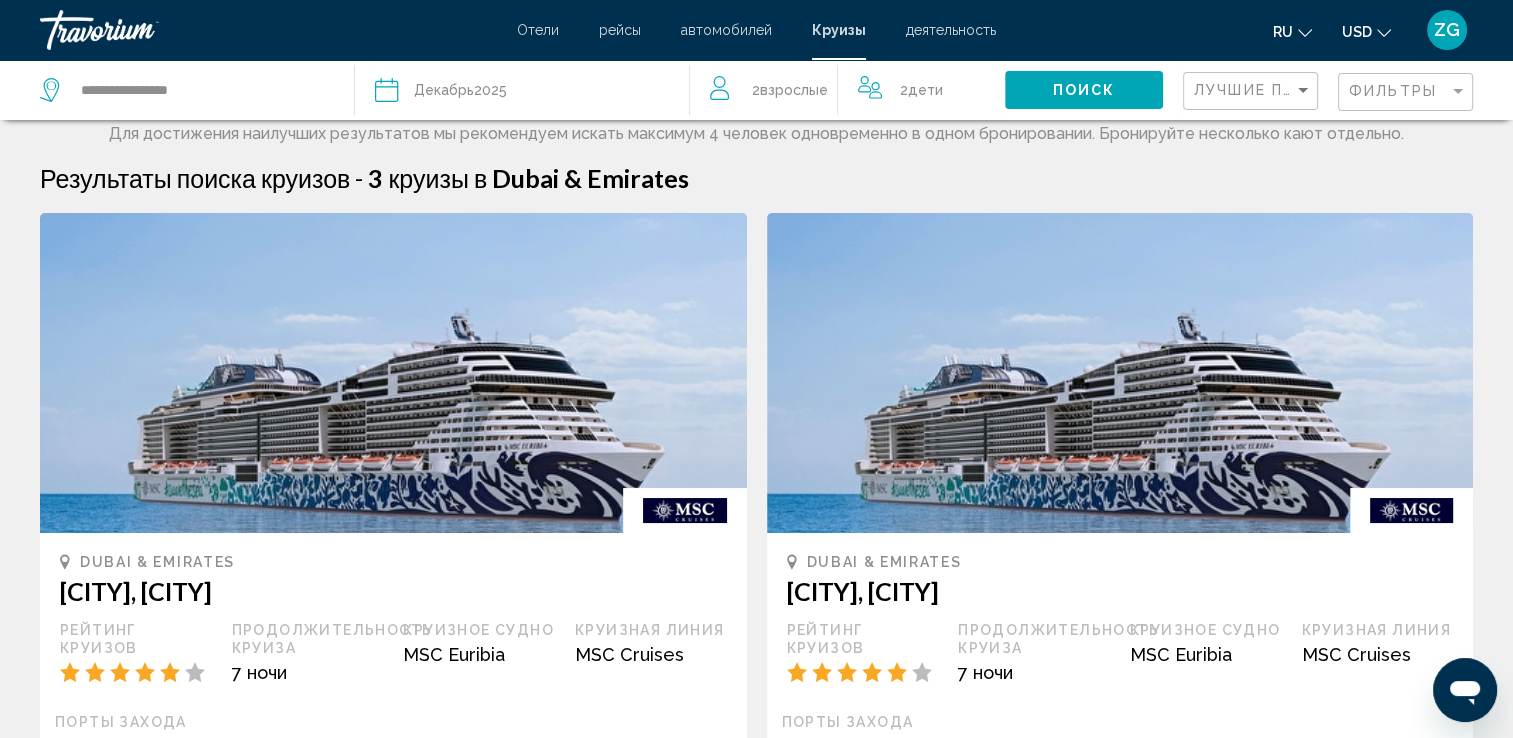 click at bounding box center (1120, 373) 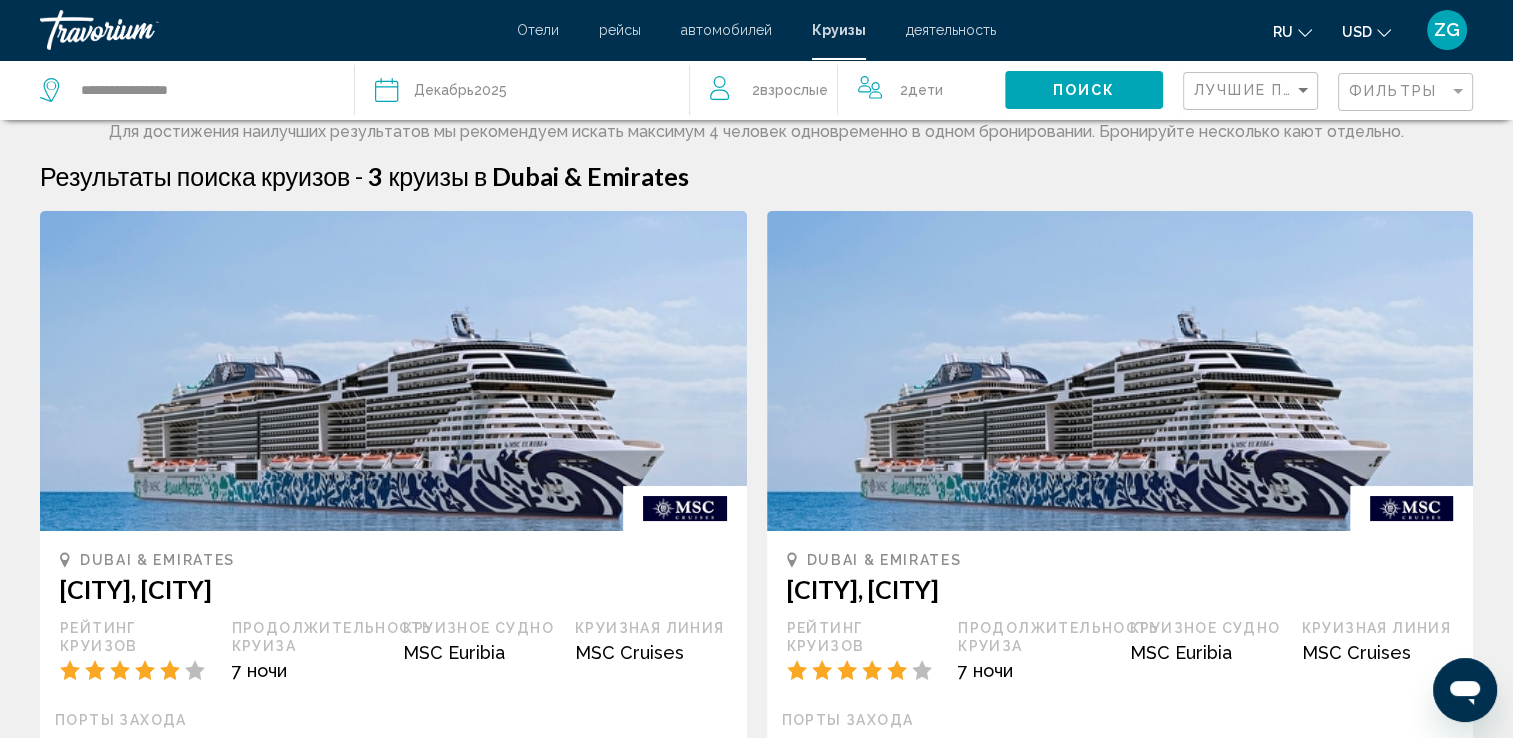 scroll, scrollTop: 0, scrollLeft: 0, axis: both 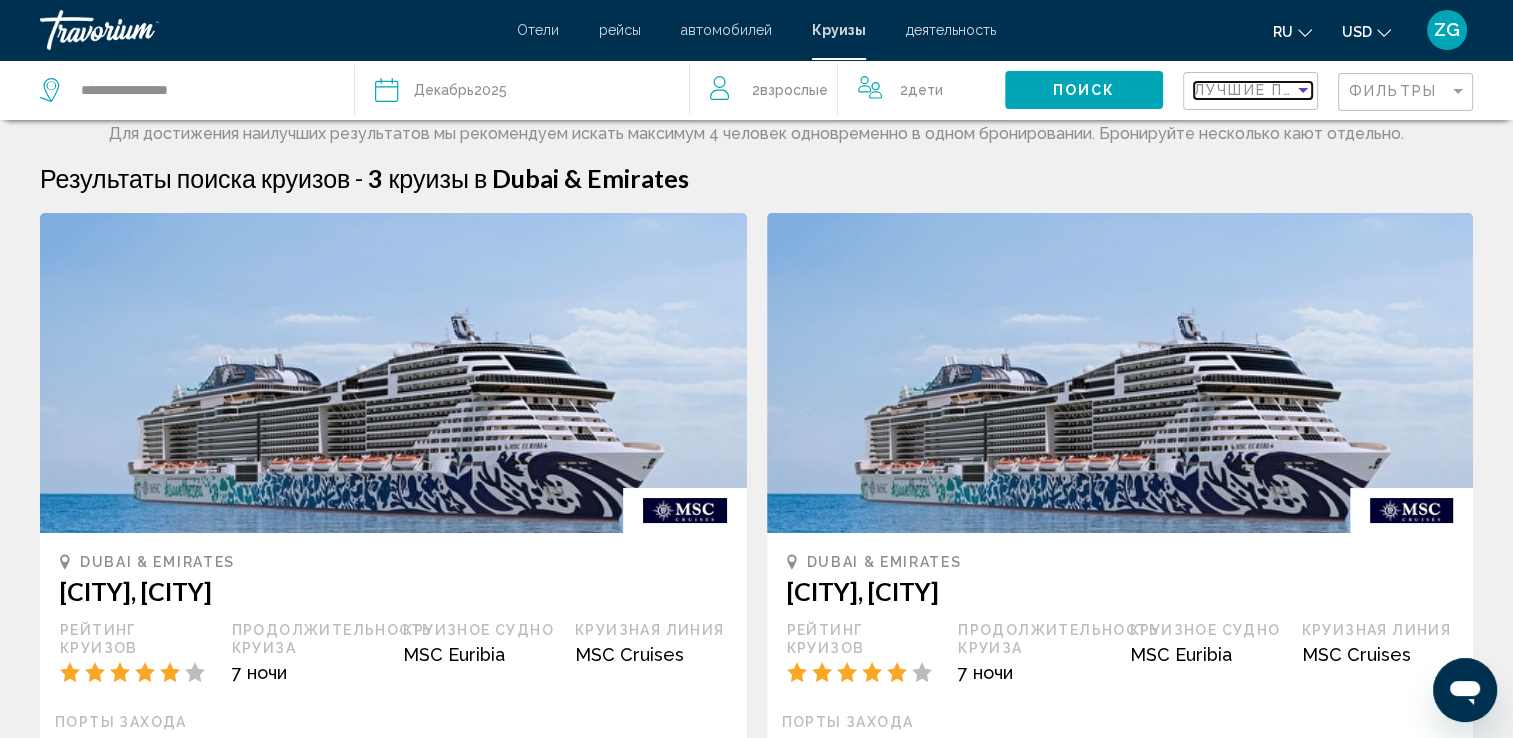 click at bounding box center (1303, 90) 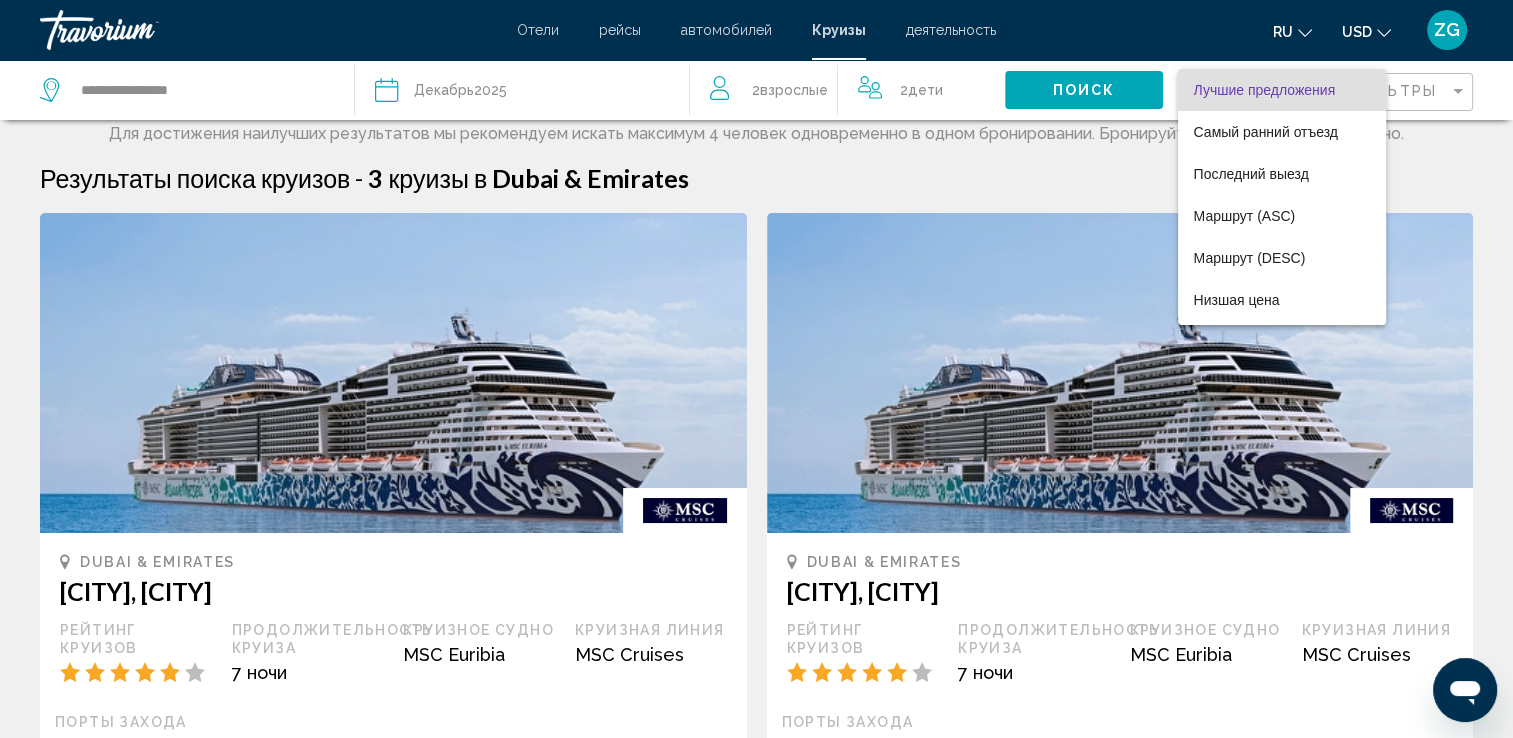 drag, startPoint x: 1456, startPoint y: 77, endPoint x: 1446, endPoint y: 95, distance: 20.59126 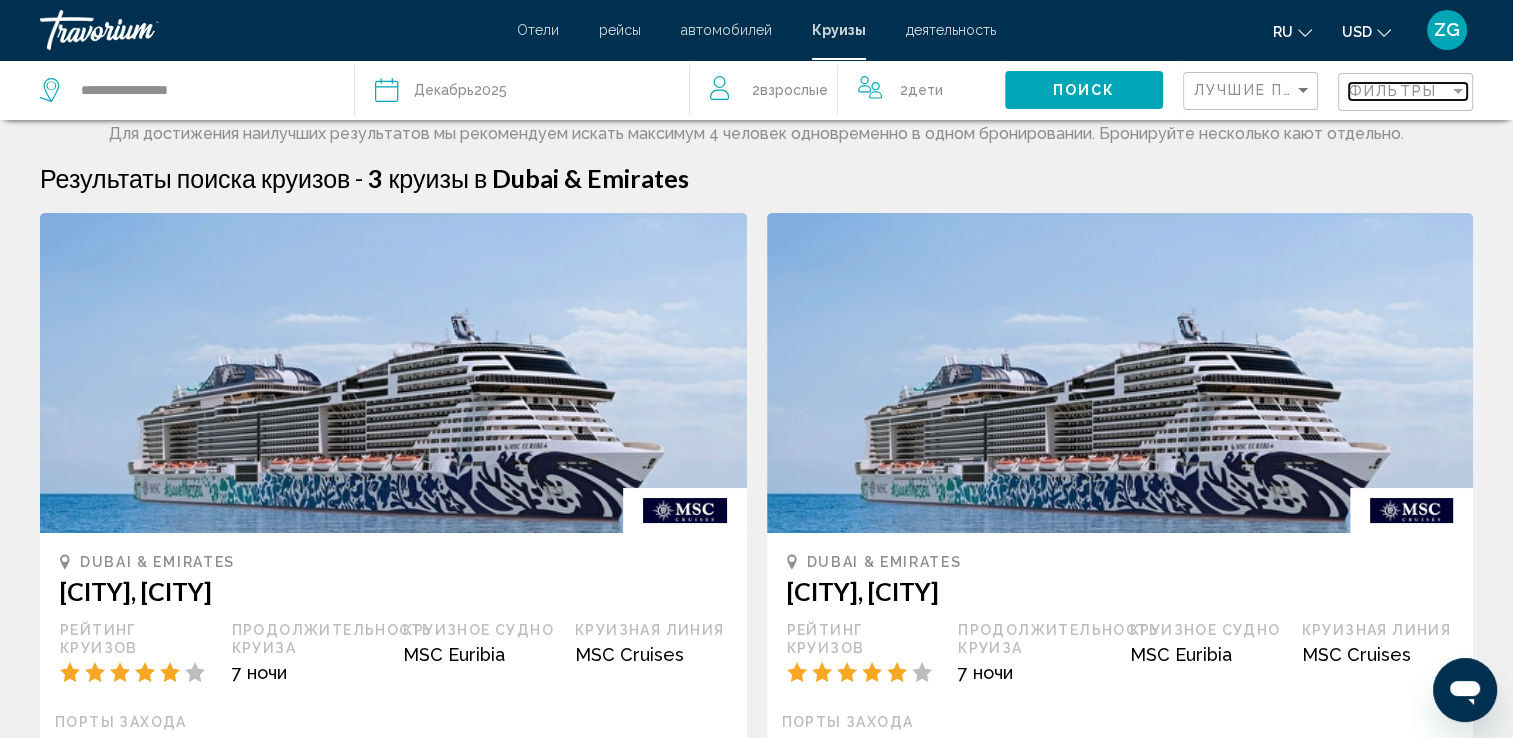 click on "Фильтры" at bounding box center [1399, 91] 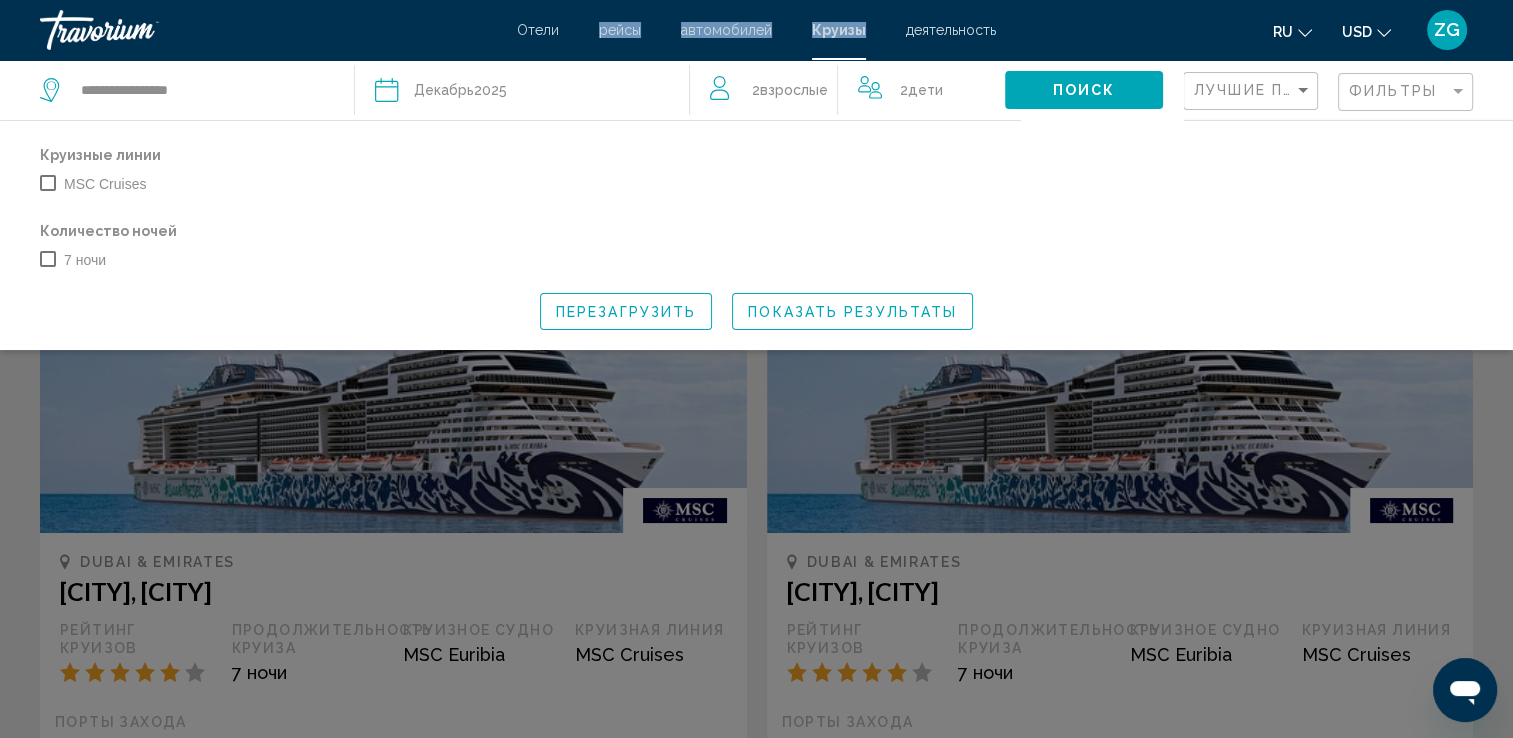 drag, startPoint x: 892, startPoint y: 26, endPoint x: 558, endPoint y: 24, distance: 334.00598 